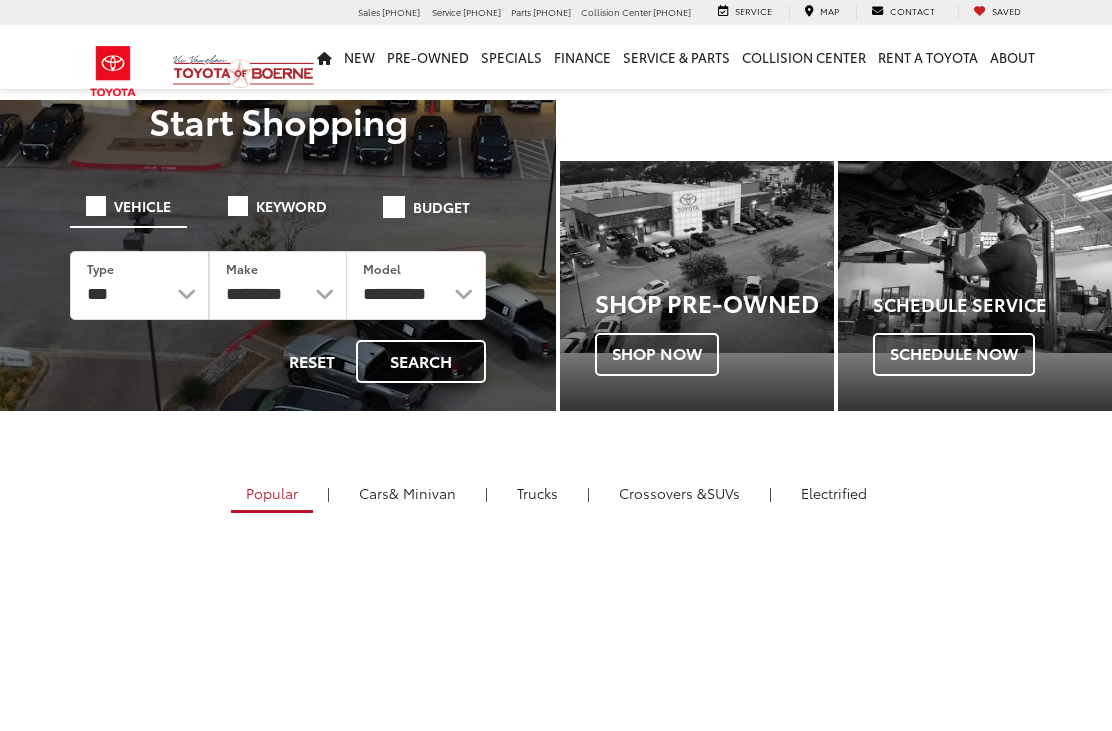 scroll, scrollTop: 0, scrollLeft: 0, axis: both 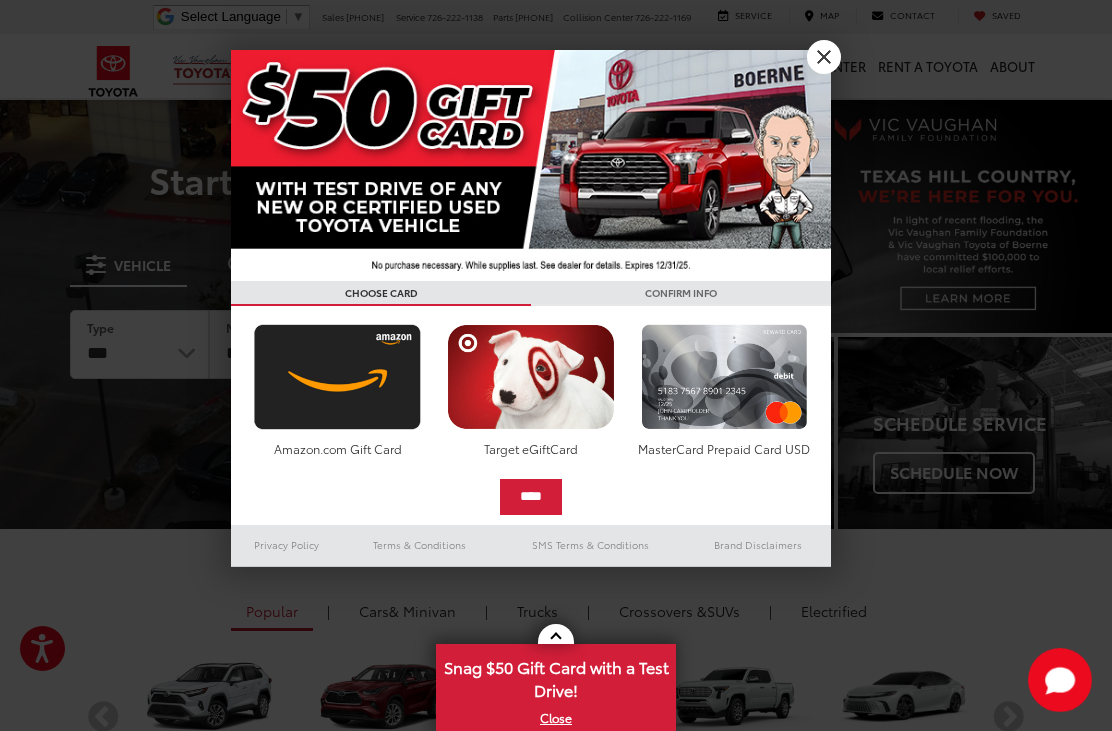 click on "X" at bounding box center [824, 57] 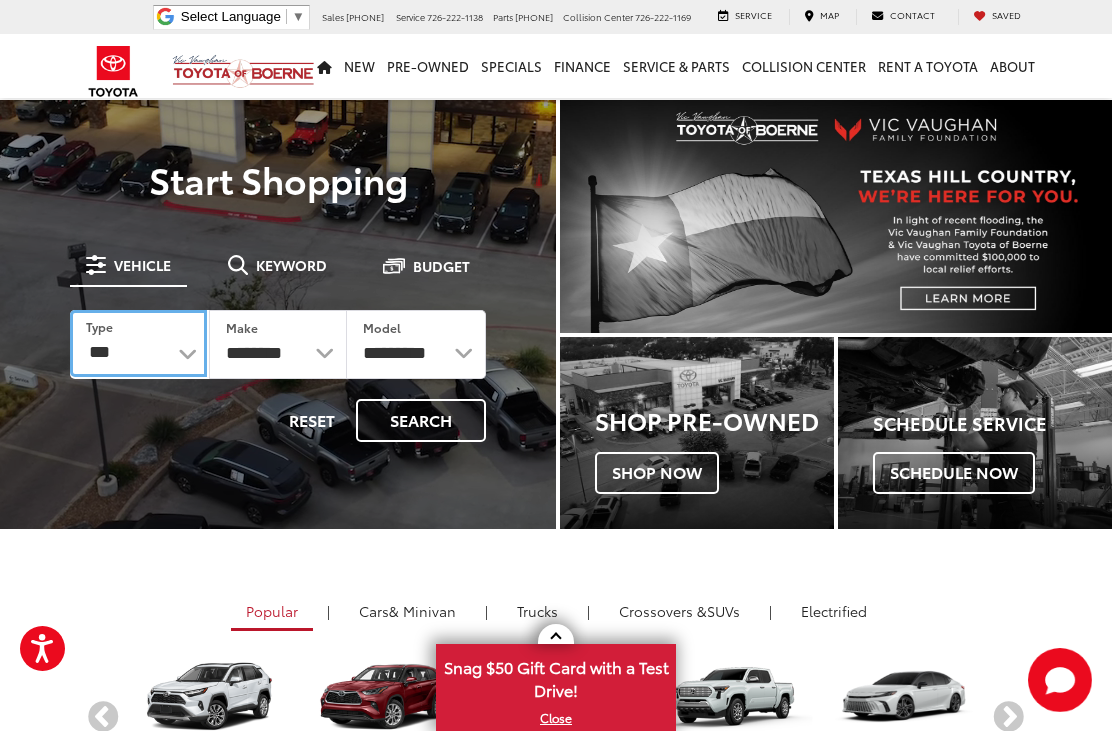 click on "***
***
****
*********" at bounding box center (138, 343) 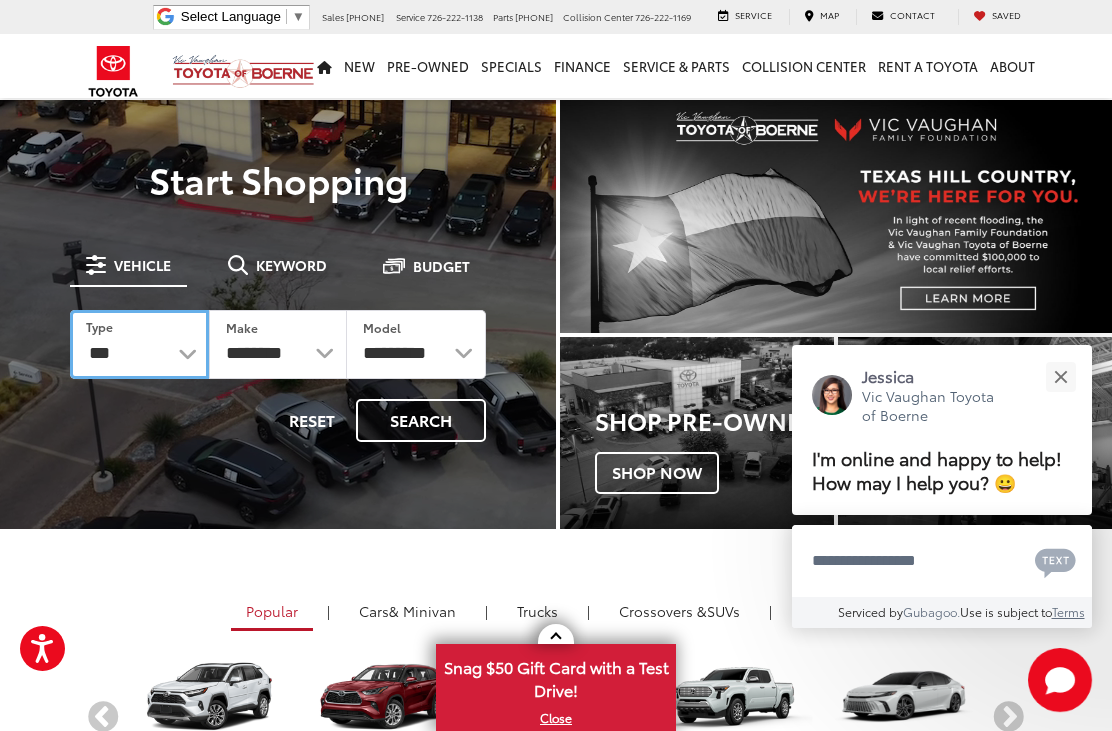 select on "******" 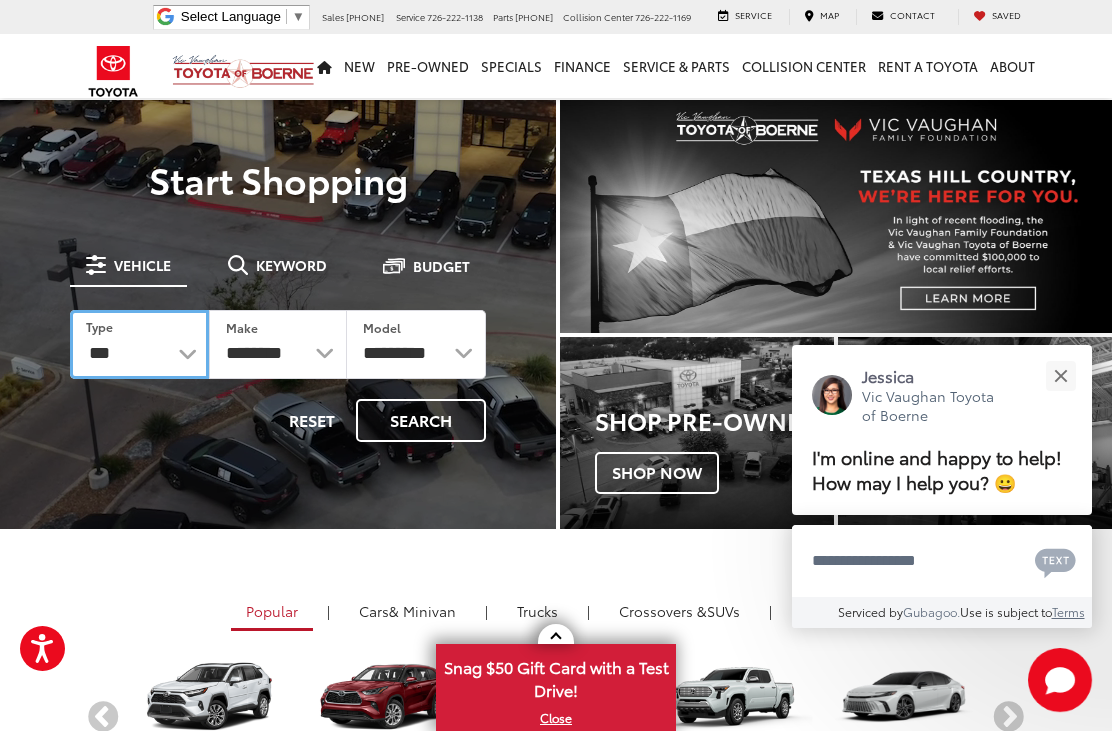 select 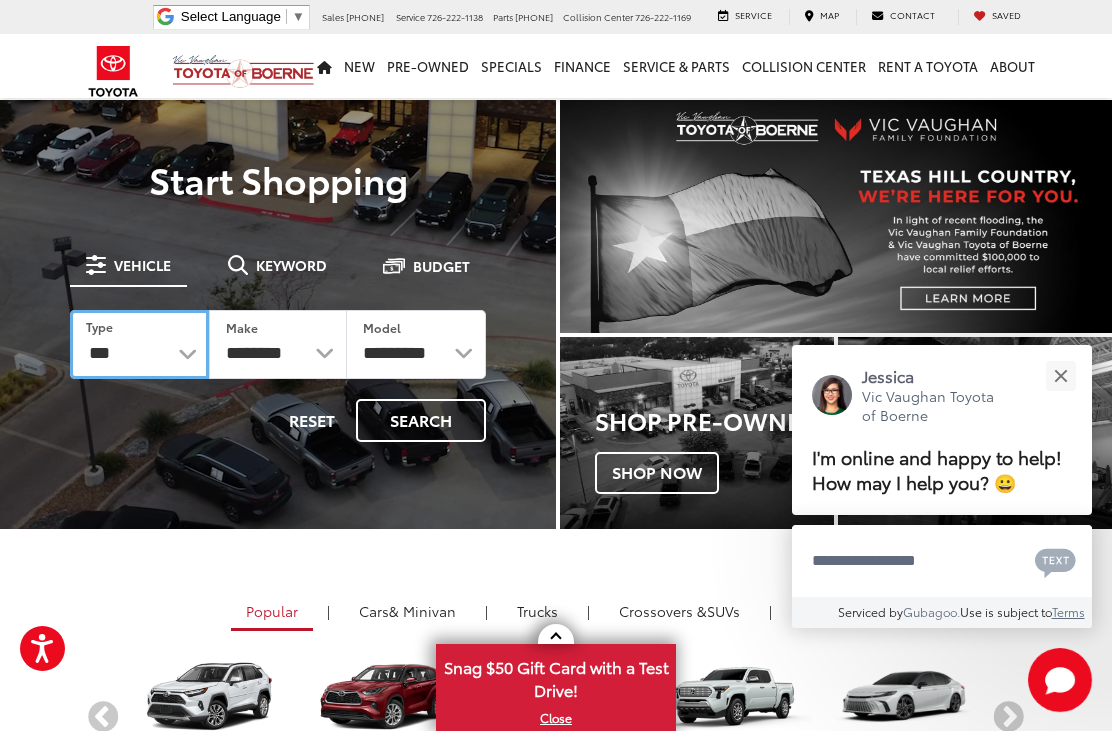 select 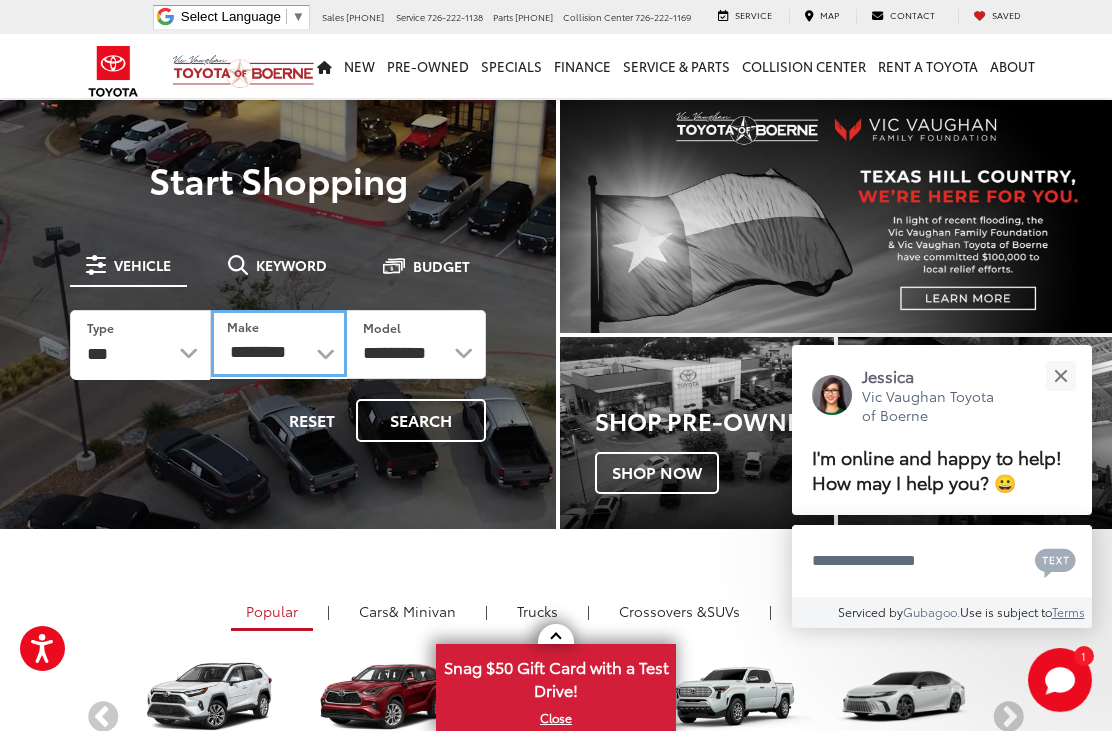 click on "**********" at bounding box center [279, 343] 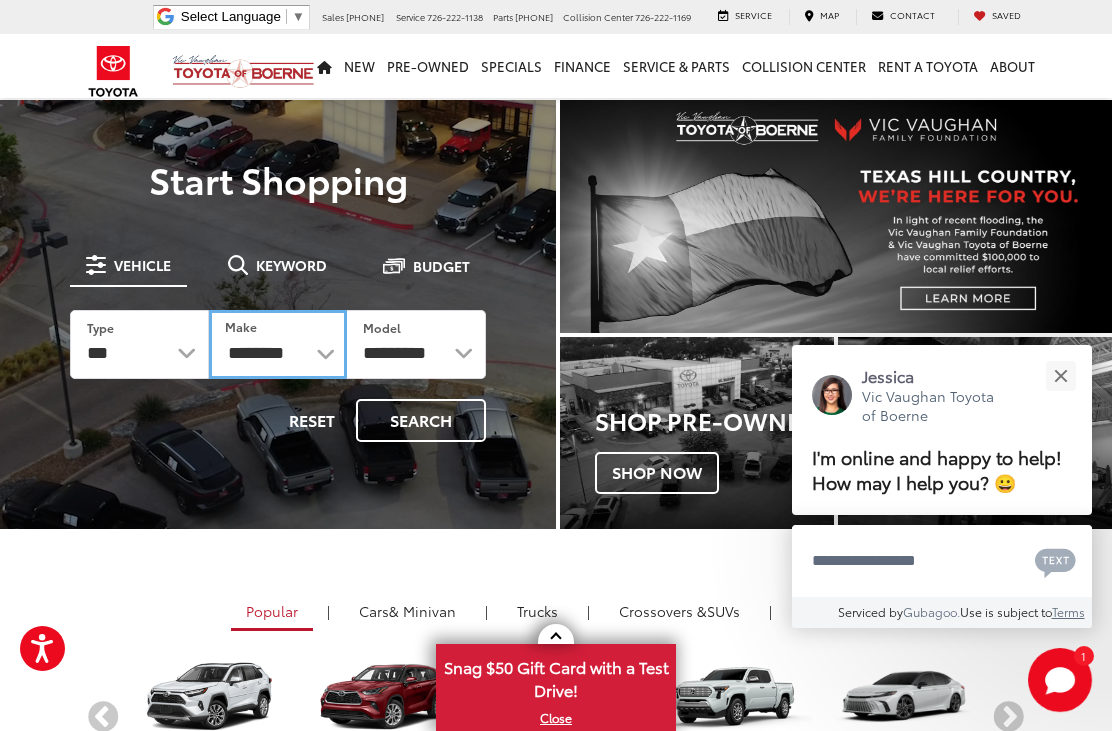 click on "**********" at bounding box center [278, 344] 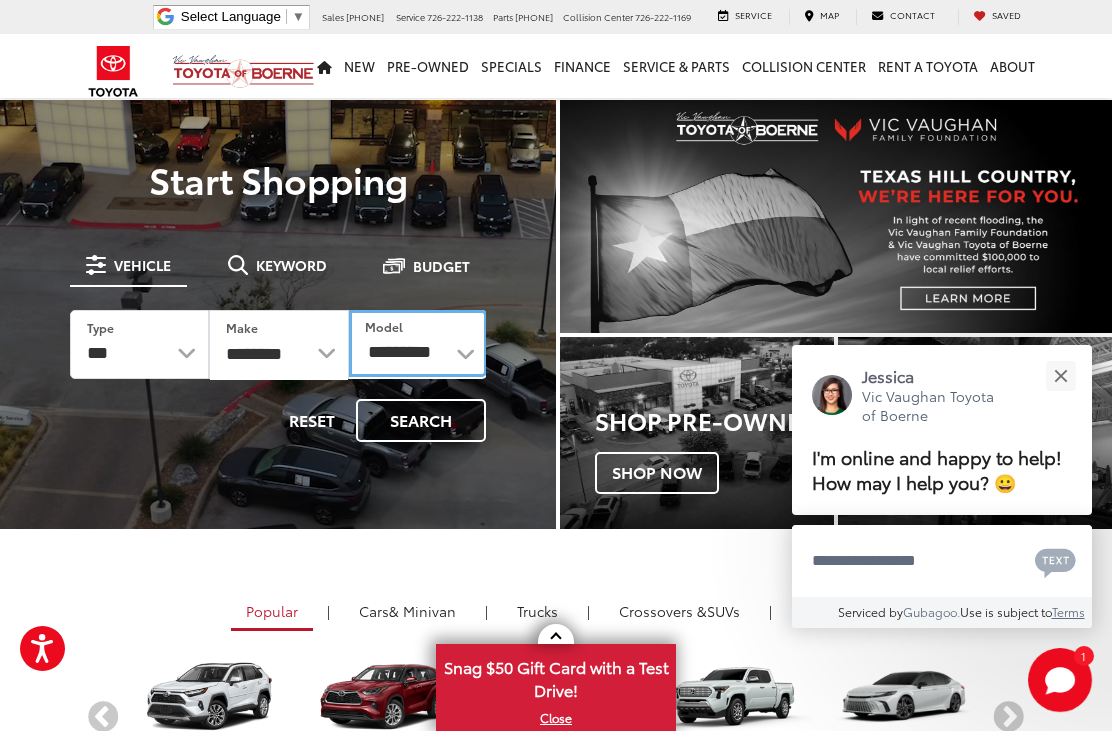 click on "**********" at bounding box center [418, 343] 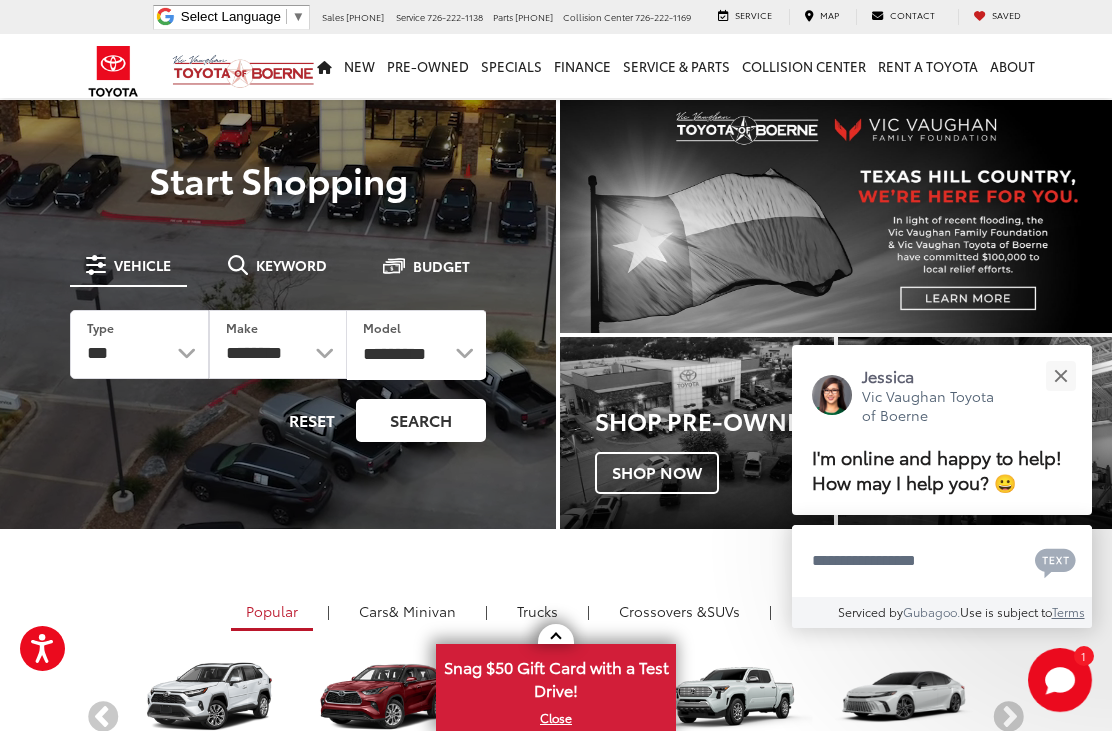 click on "Search" at bounding box center [421, 420] 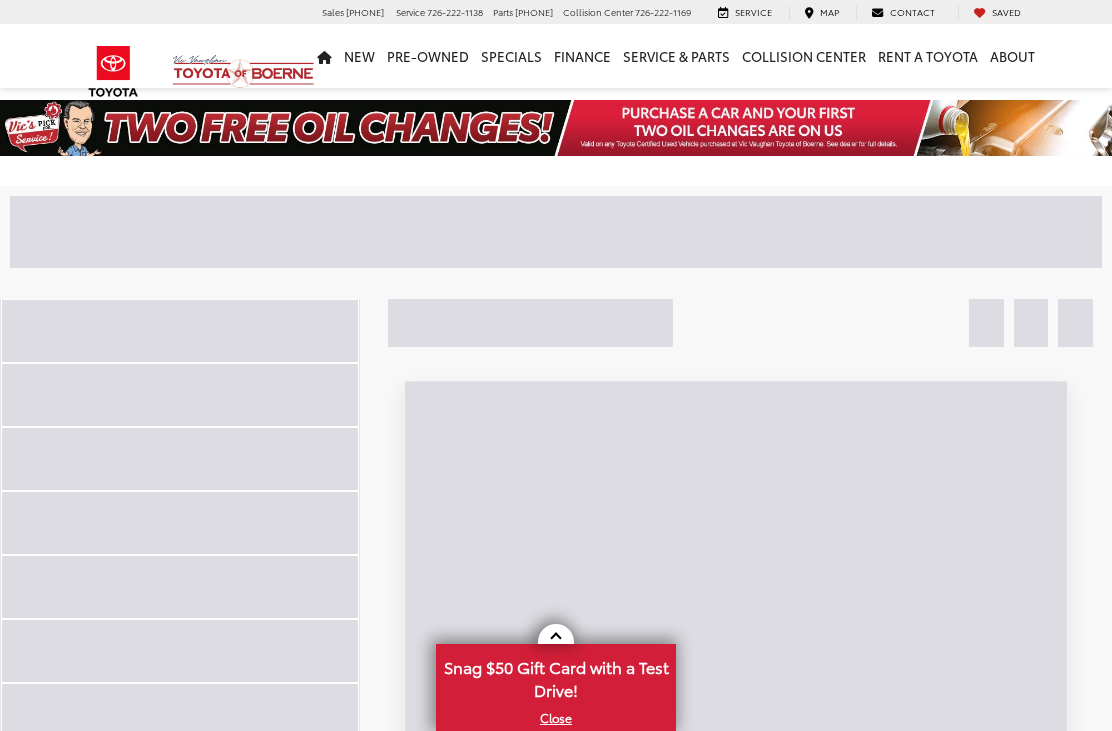 scroll, scrollTop: 0, scrollLeft: 0, axis: both 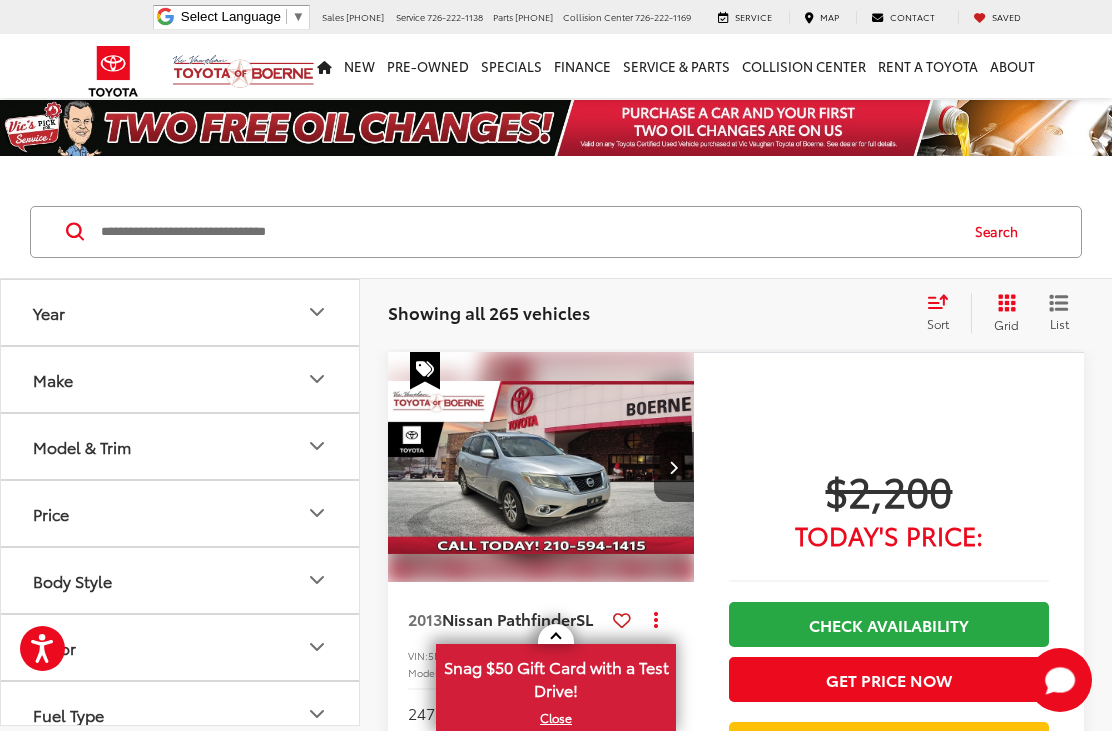 click at bounding box center (527, 232) 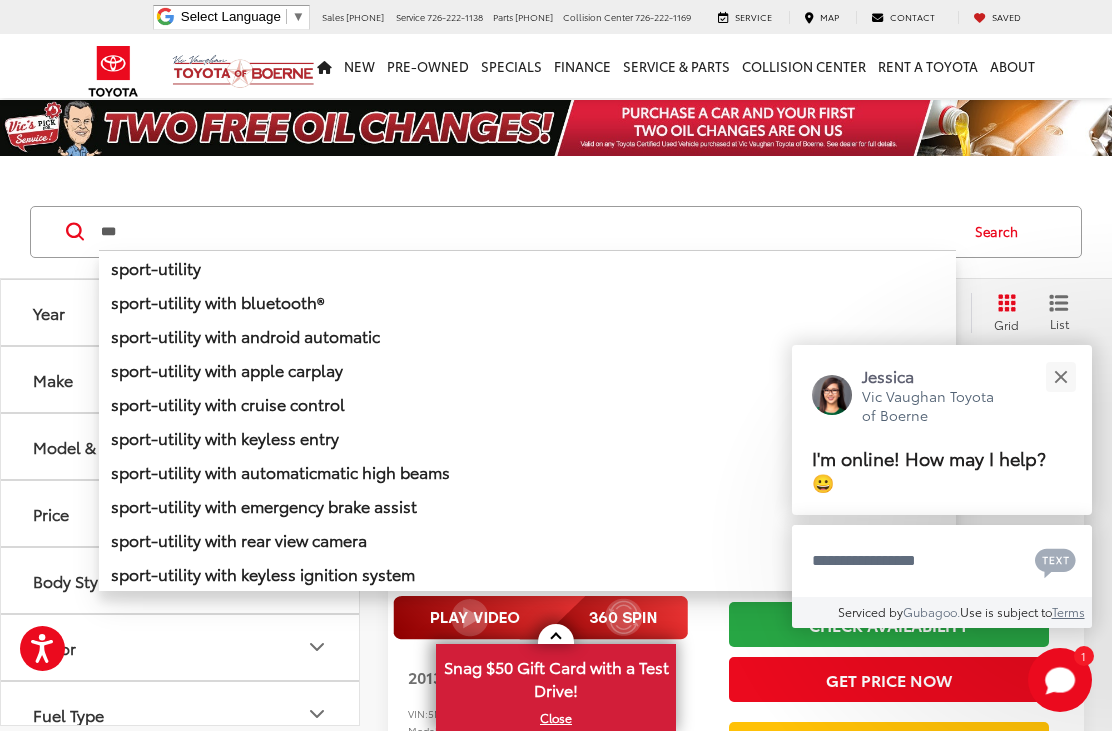 type on "***" 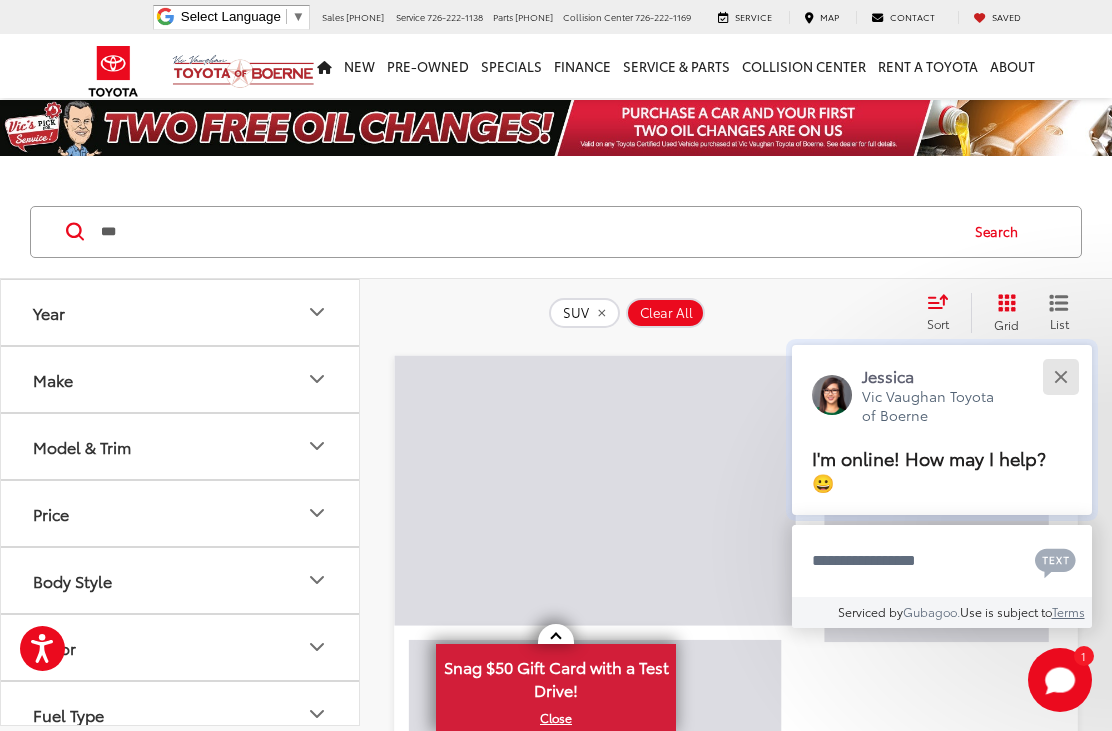 click at bounding box center (1060, 376) 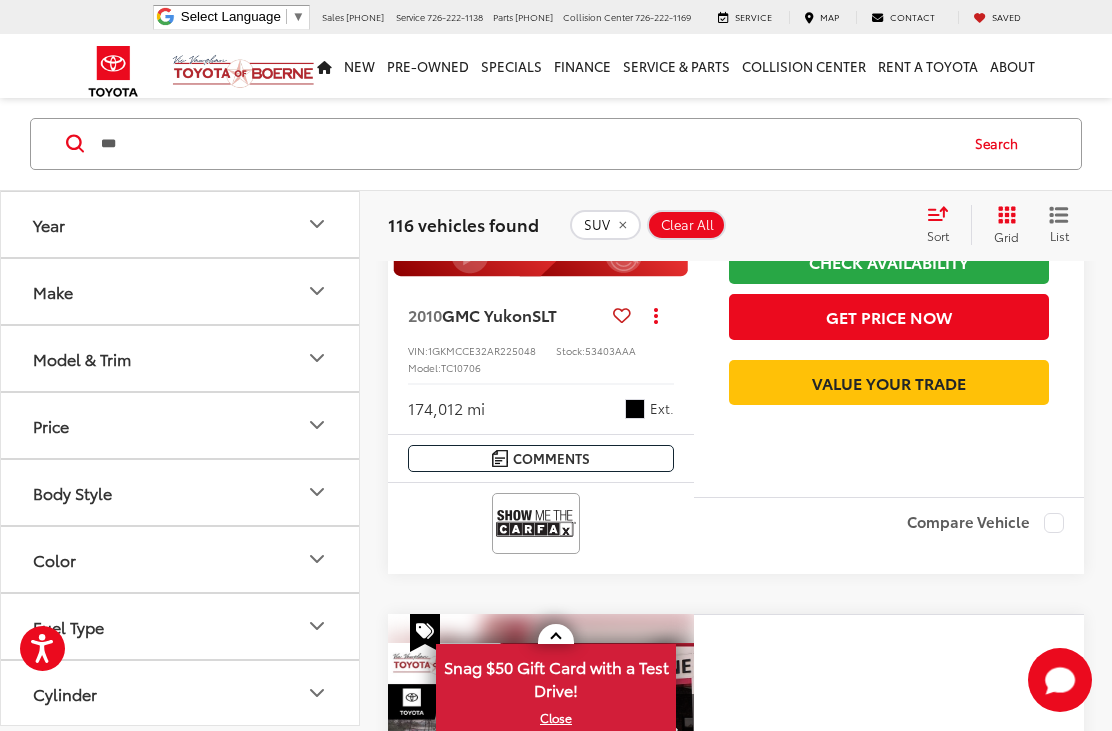 scroll, scrollTop: 4703, scrollLeft: 0, axis: vertical 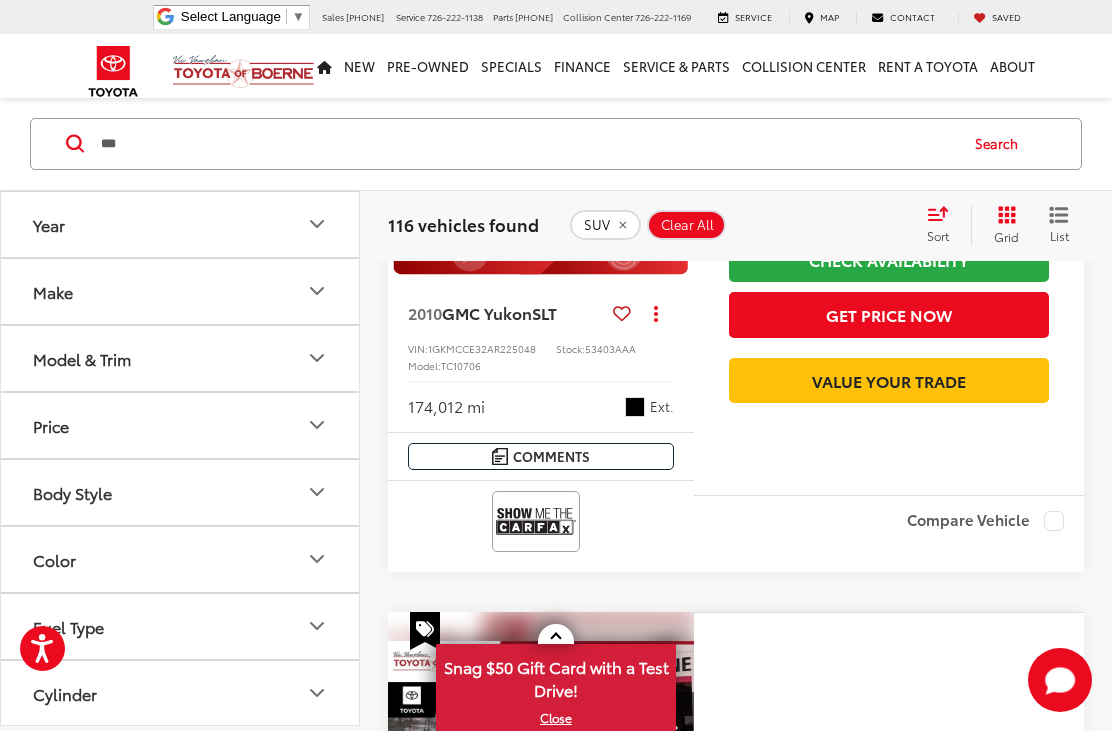 click on "Sort" at bounding box center (938, 235) 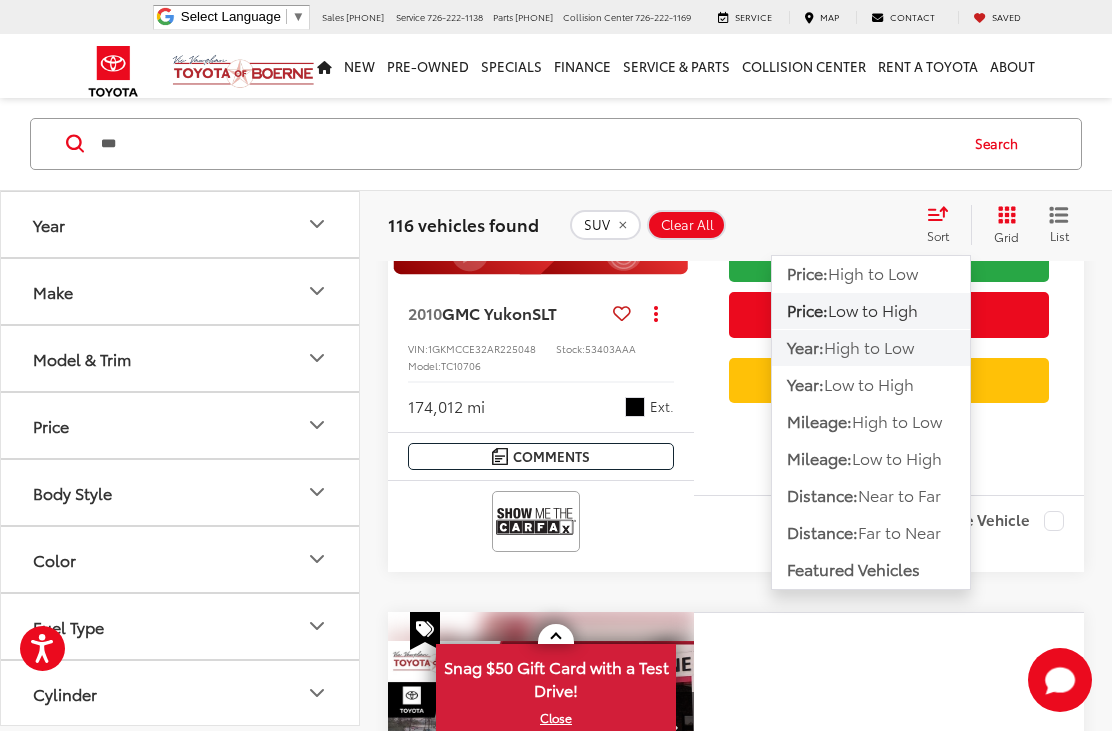 click on "High to Low" at bounding box center (869, 347) 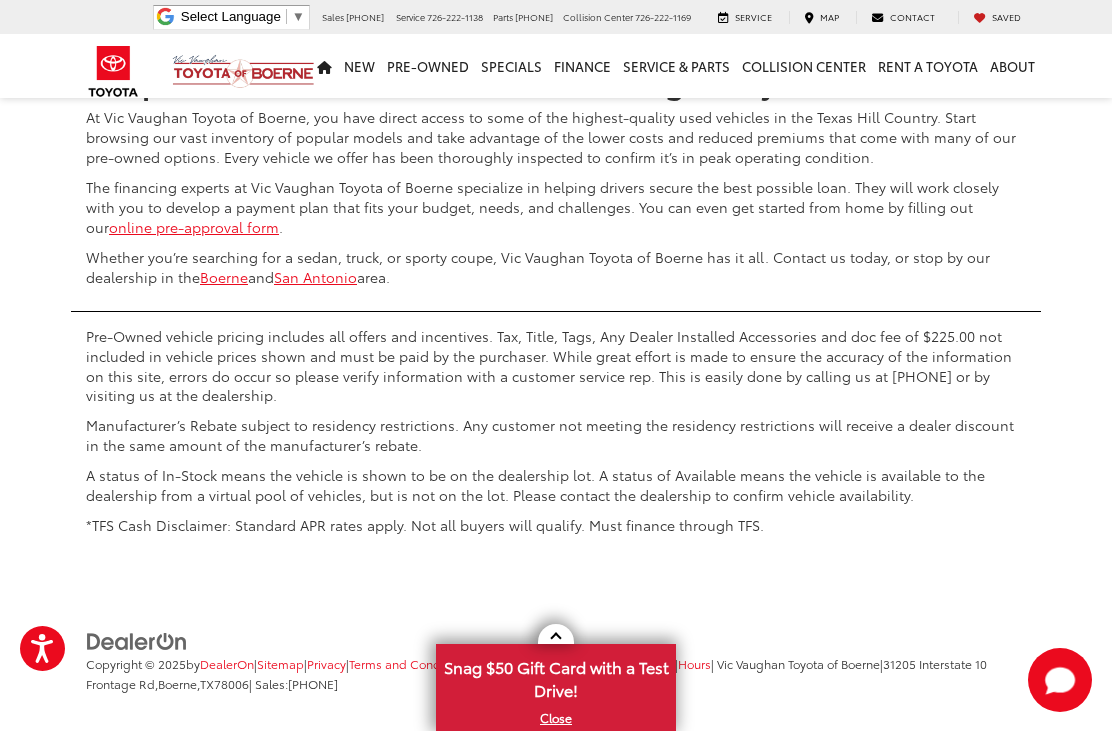scroll, scrollTop: 8101, scrollLeft: 0, axis: vertical 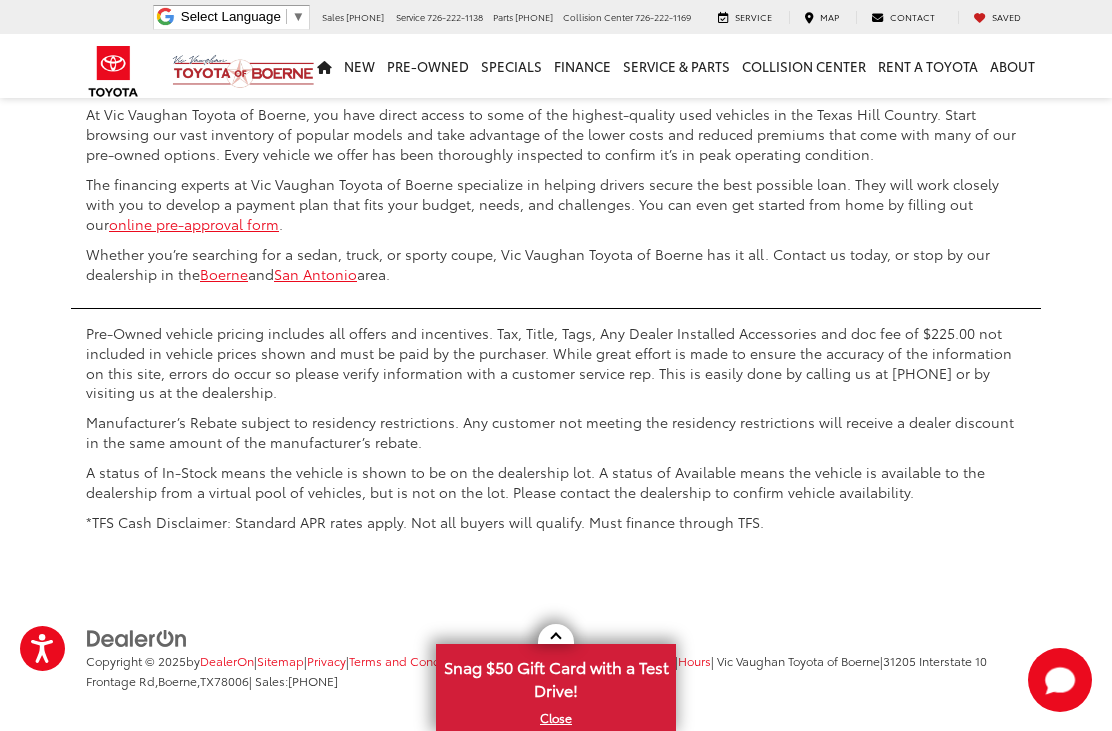 click on "2" at bounding box center [726, -18] 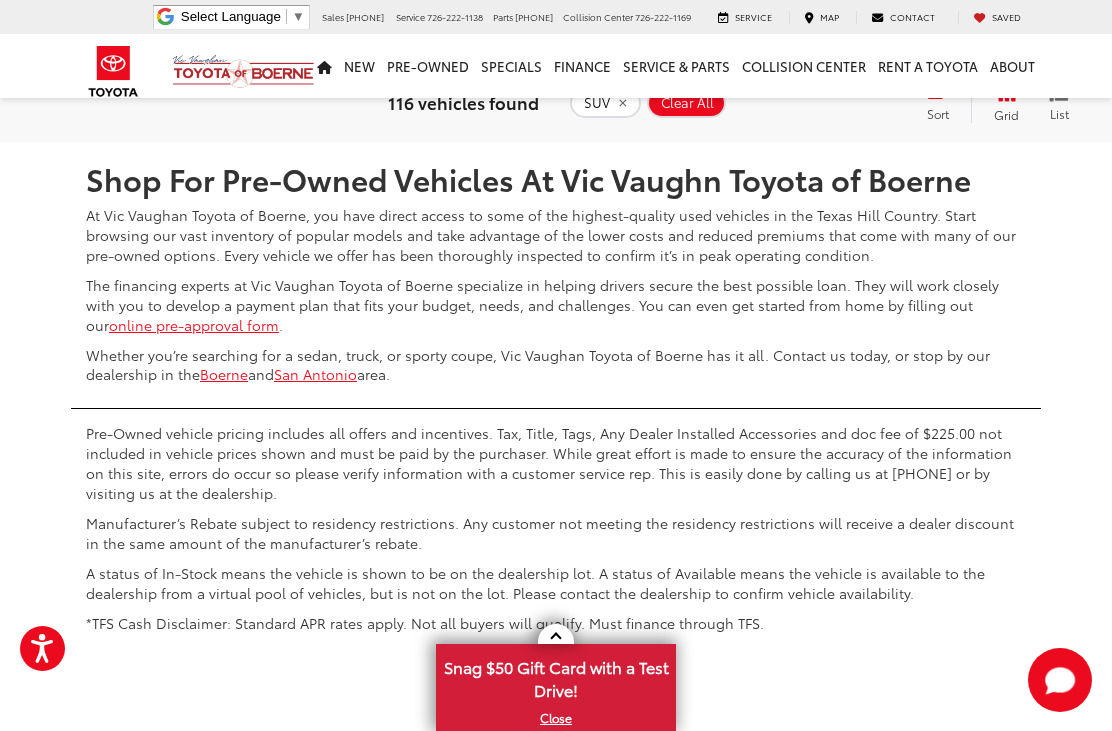 scroll, scrollTop: 8180, scrollLeft: 0, axis: vertical 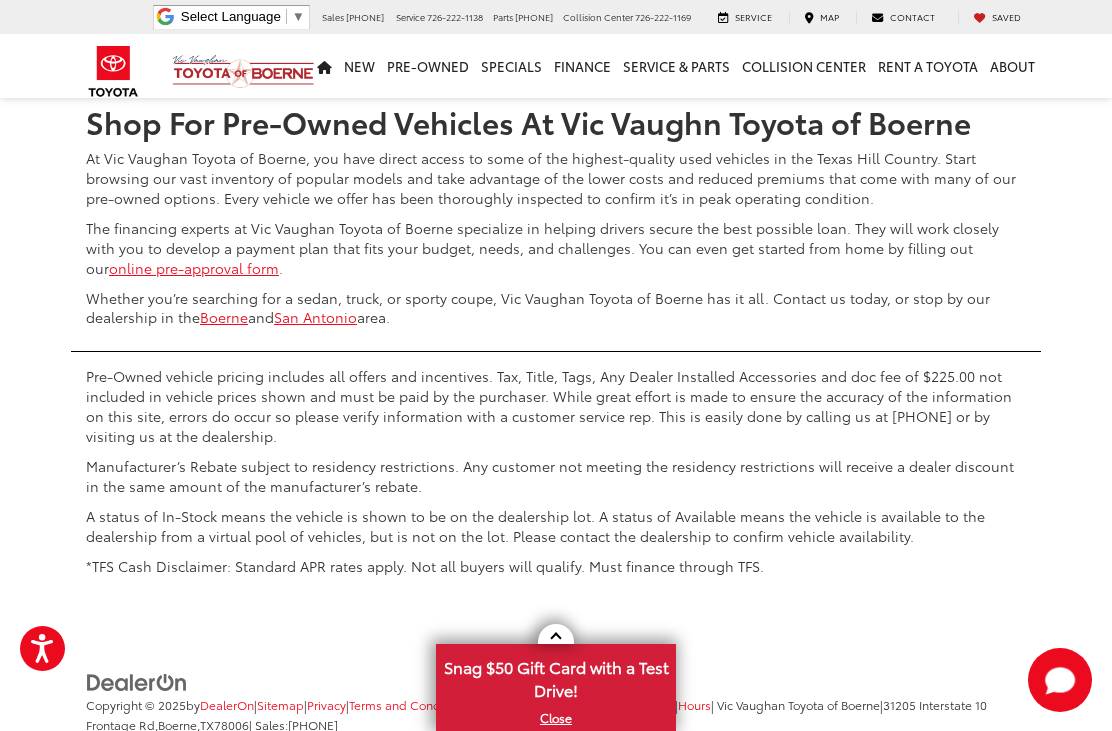 click on "3" at bounding box center [756, 26] 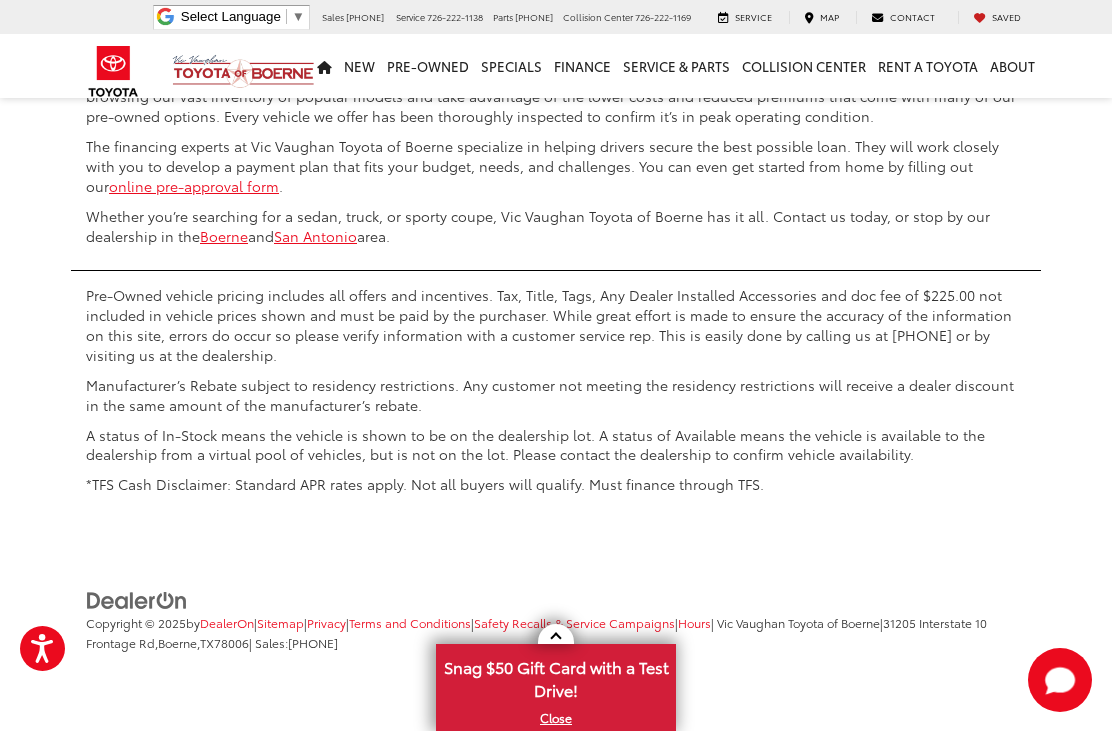 scroll, scrollTop: 8480, scrollLeft: 0, axis: vertical 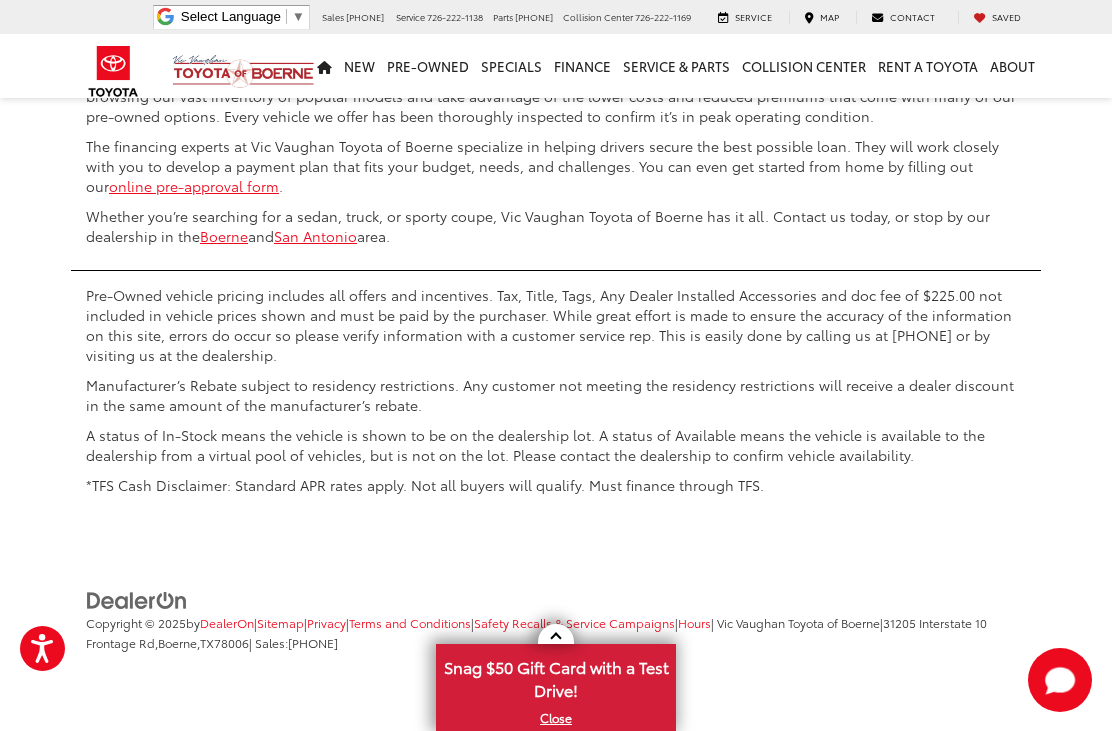 click on "5" at bounding box center [786, -56] 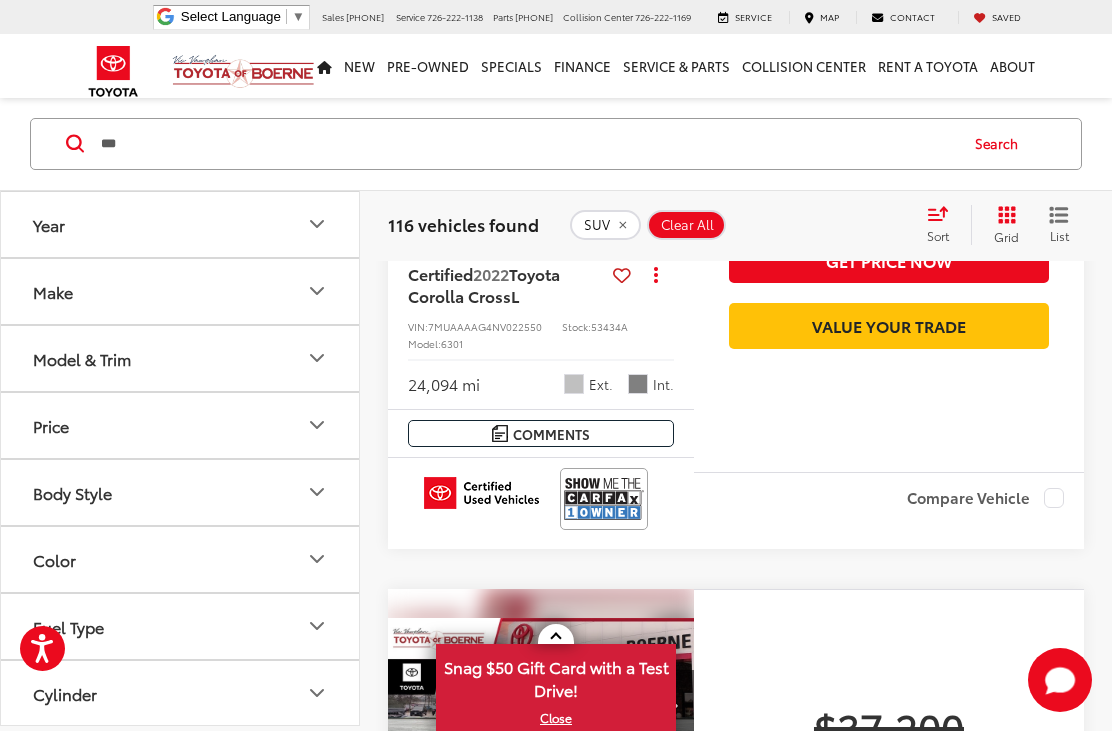 scroll, scrollTop: 3634, scrollLeft: 0, axis: vertical 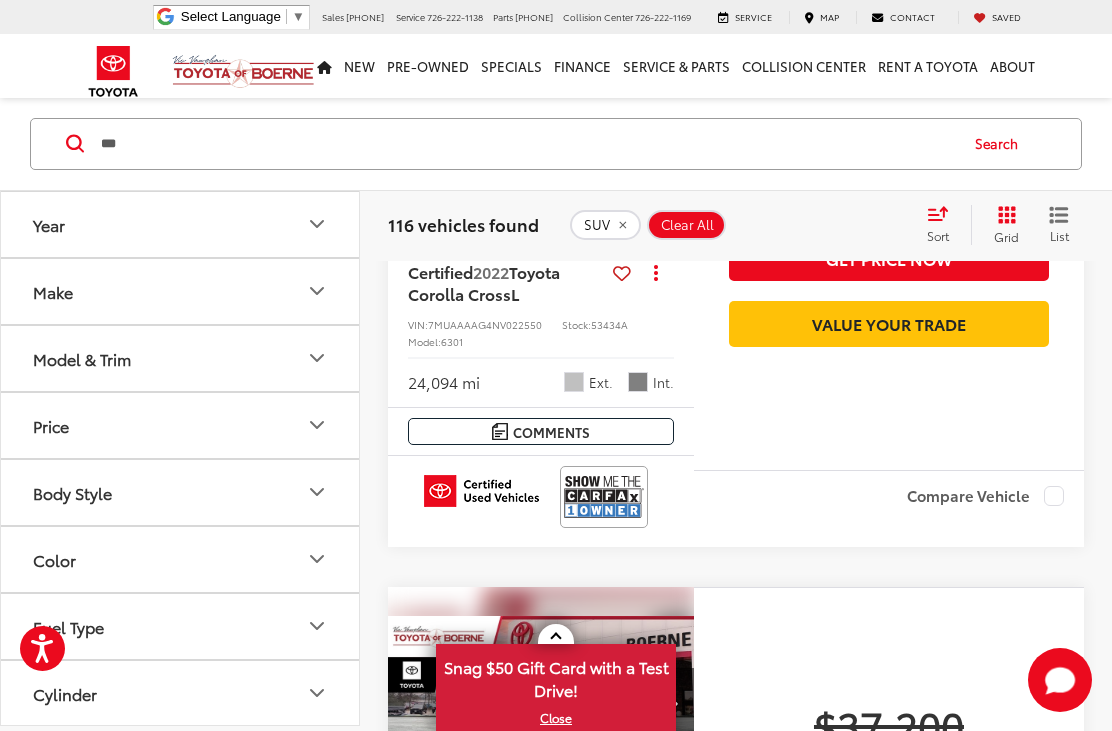 click at bounding box center (541, 47) 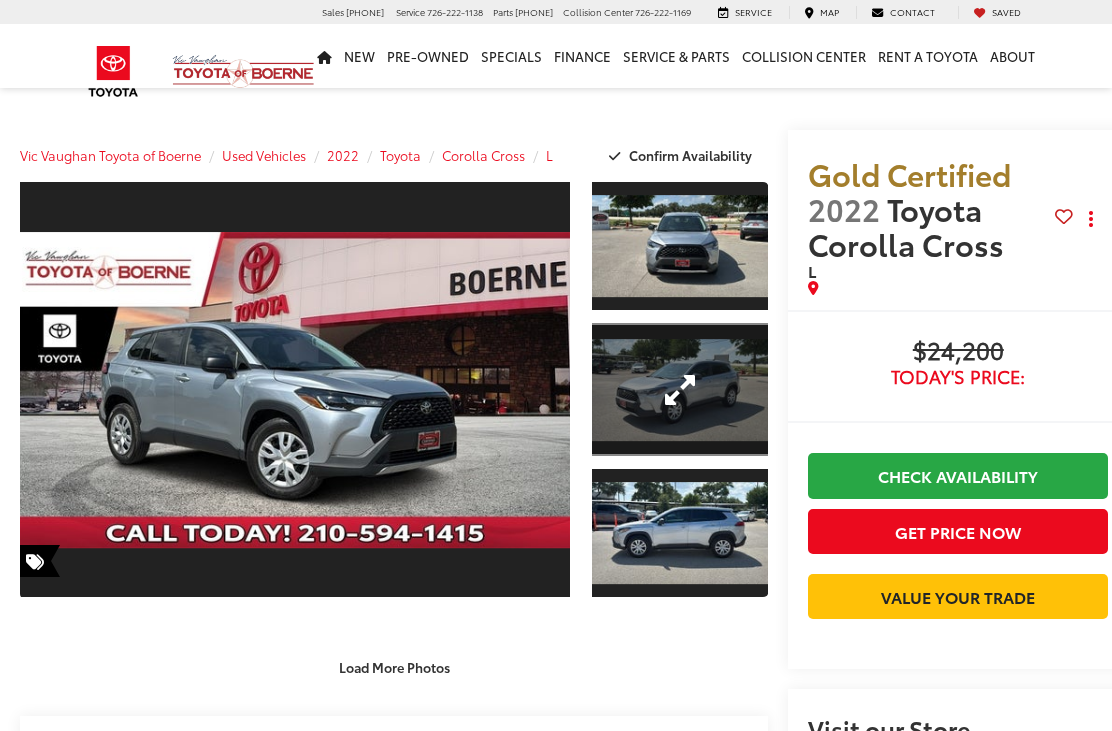 click at bounding box center (680, 389) 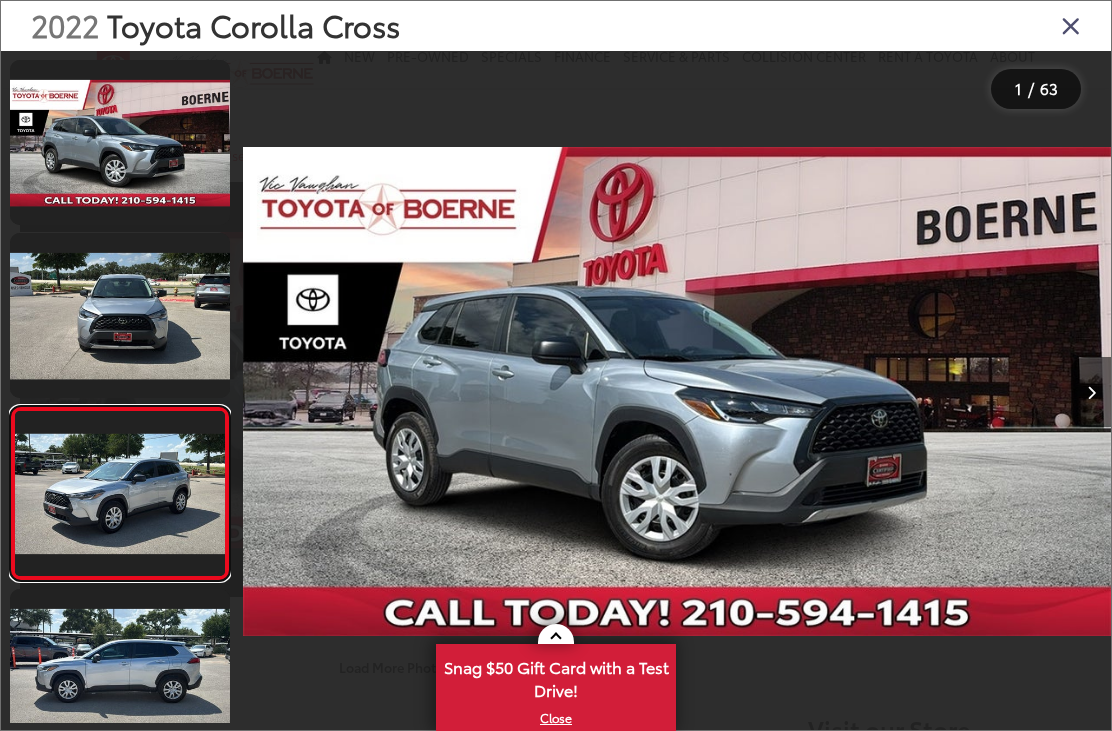 scroll, scrollTop: 2, scrollLeft: 0, axis: vertical 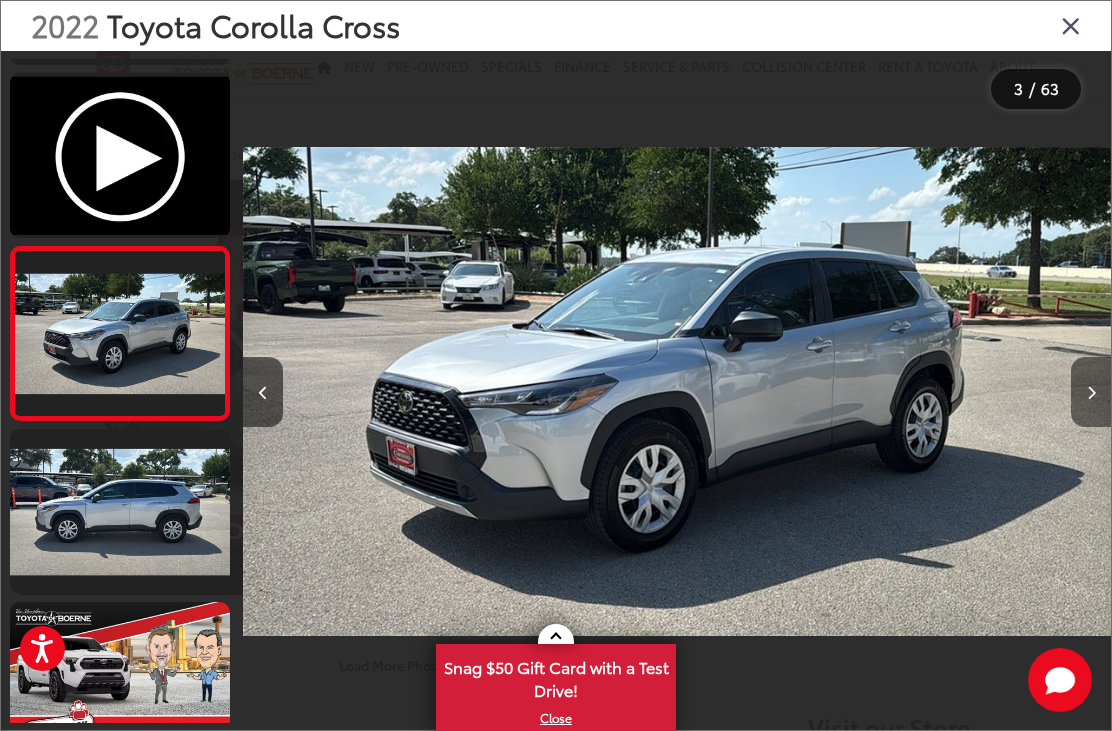 click at bounding box center [1091, 392] 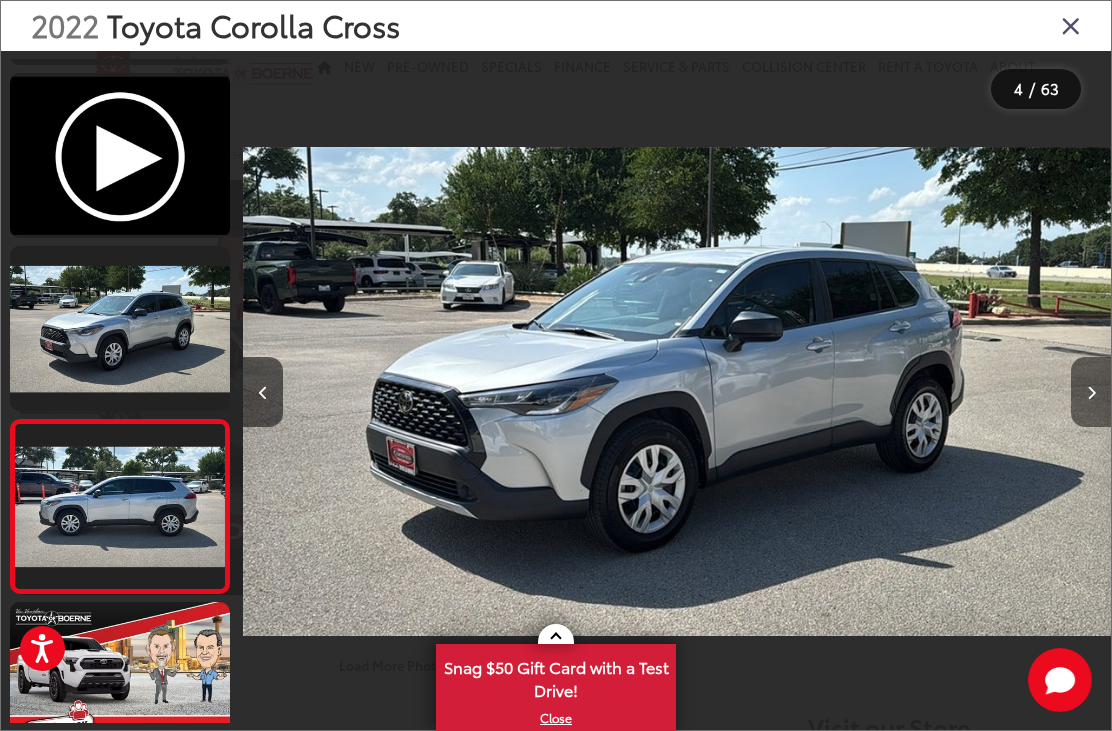 scroll, scrollTop: 0, scrollLeft: 2604, axis: horizontal 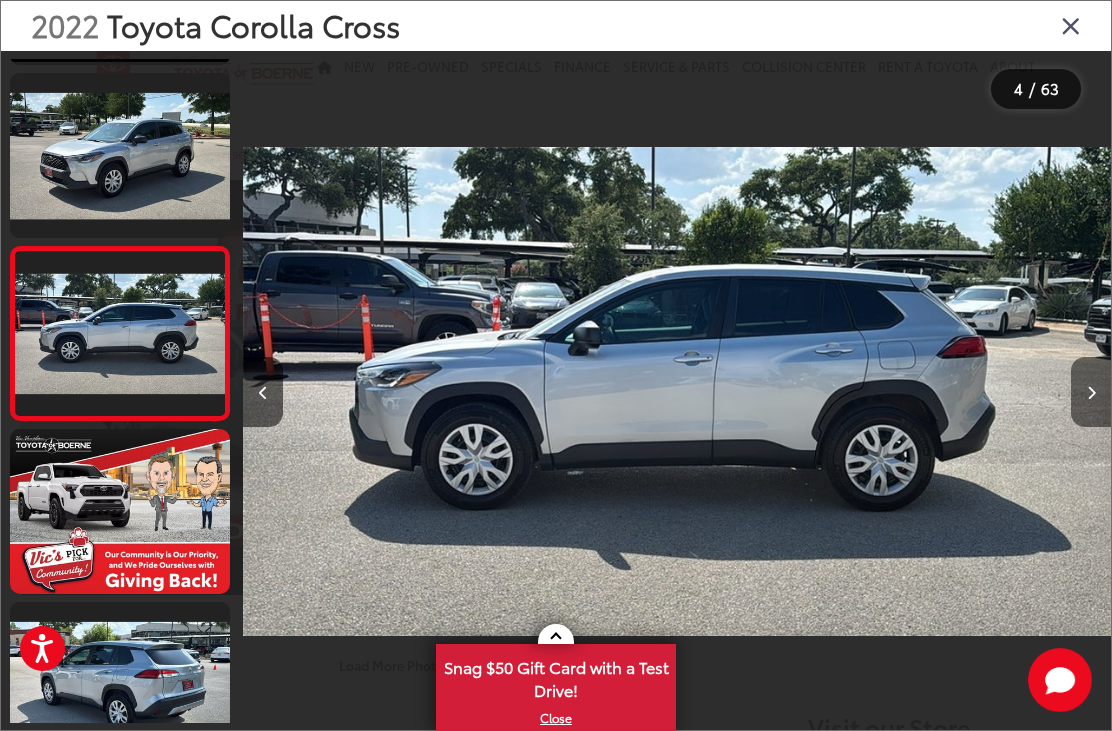 click at bounding box center (1091, 392) 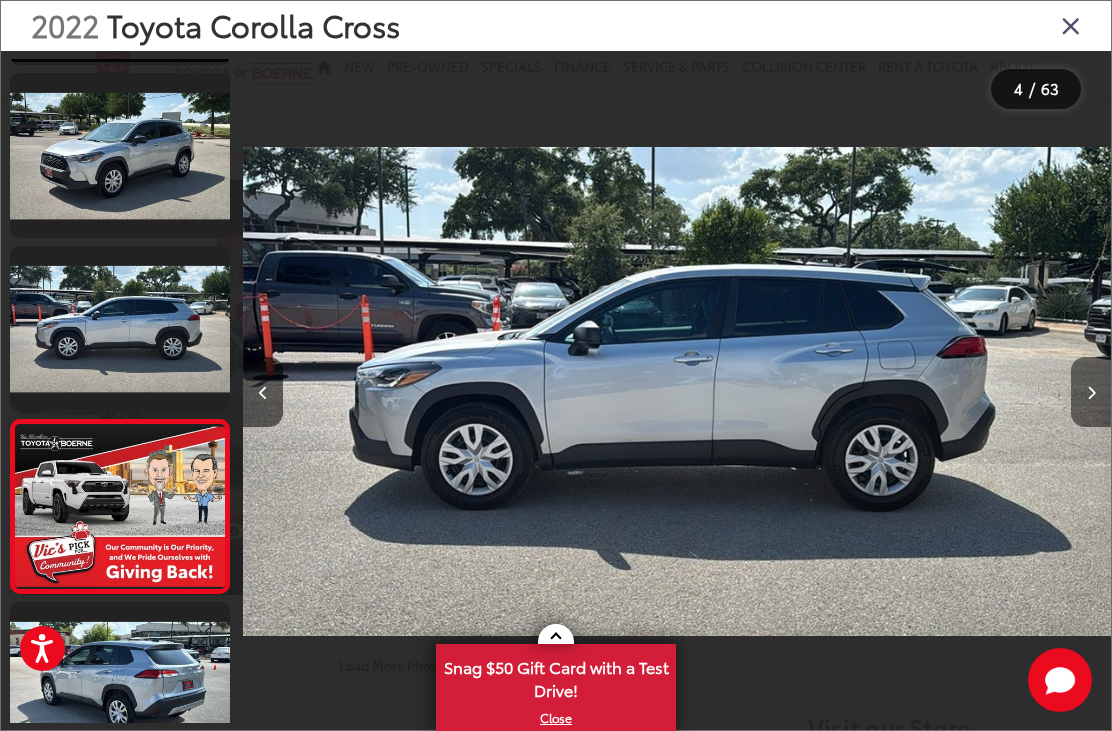 scroll, scrollTop: 0, scrollLeft: 3384, axis: horizontal 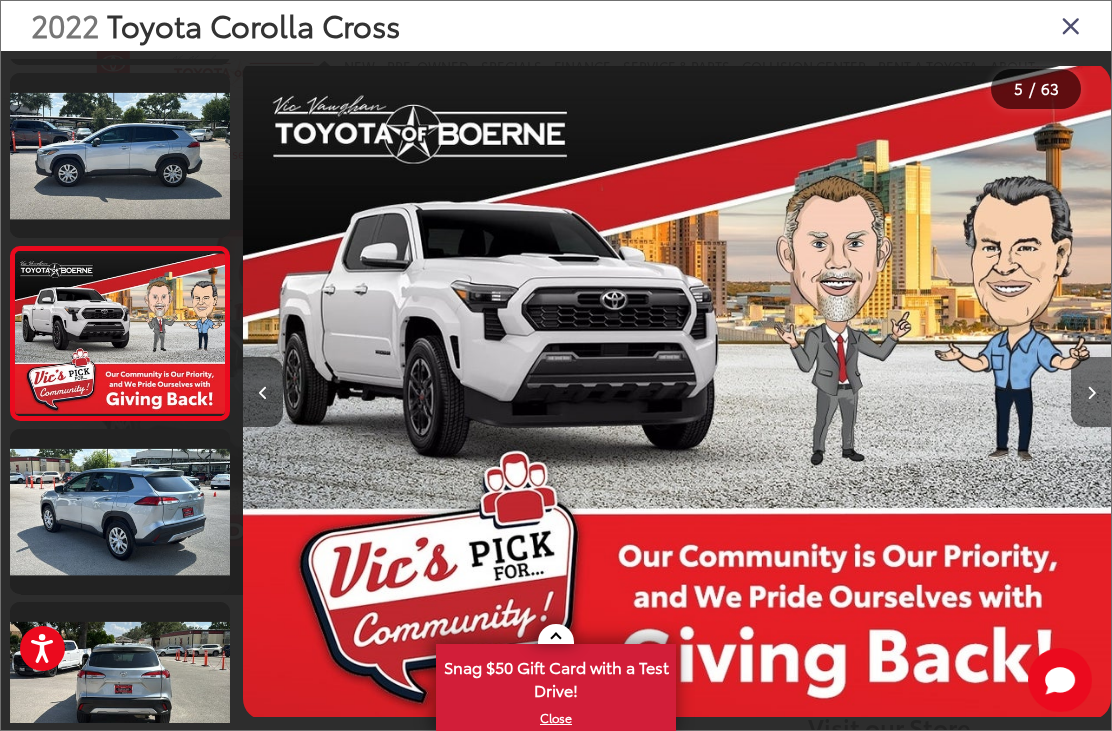 click at bounding box center (1091, 392) 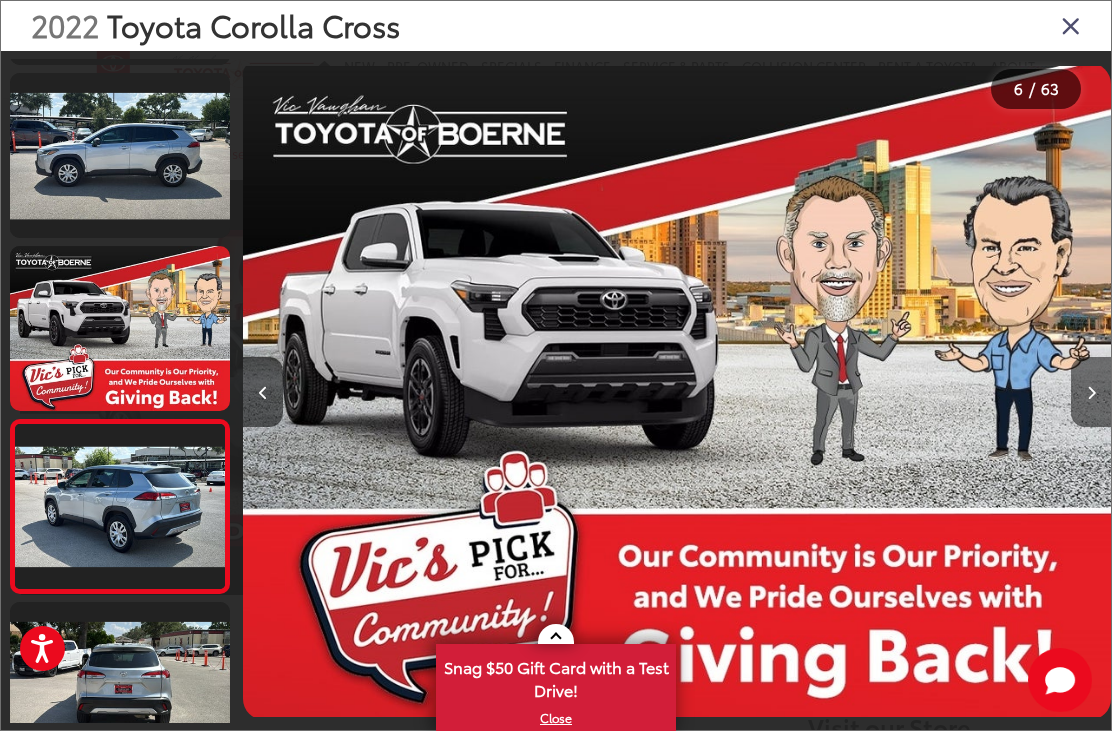 scroll, scrollTop: 0, scrollLeft: 3870, axis: horizontal 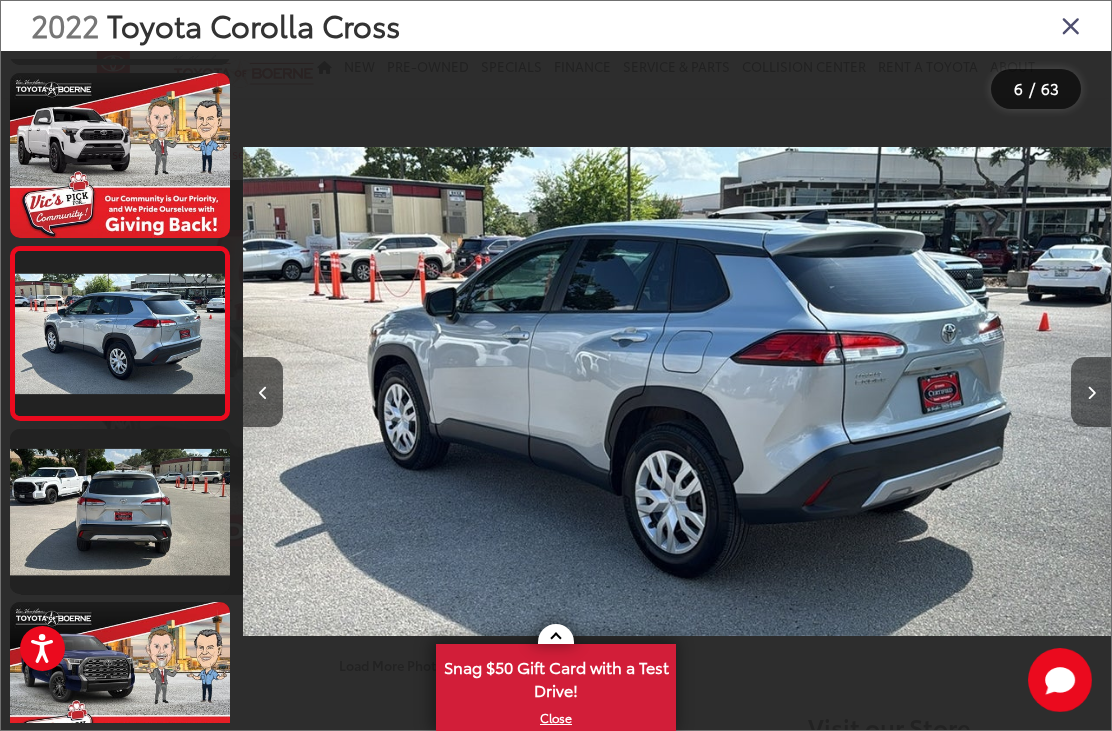 click at bounding box center [1091, 392] 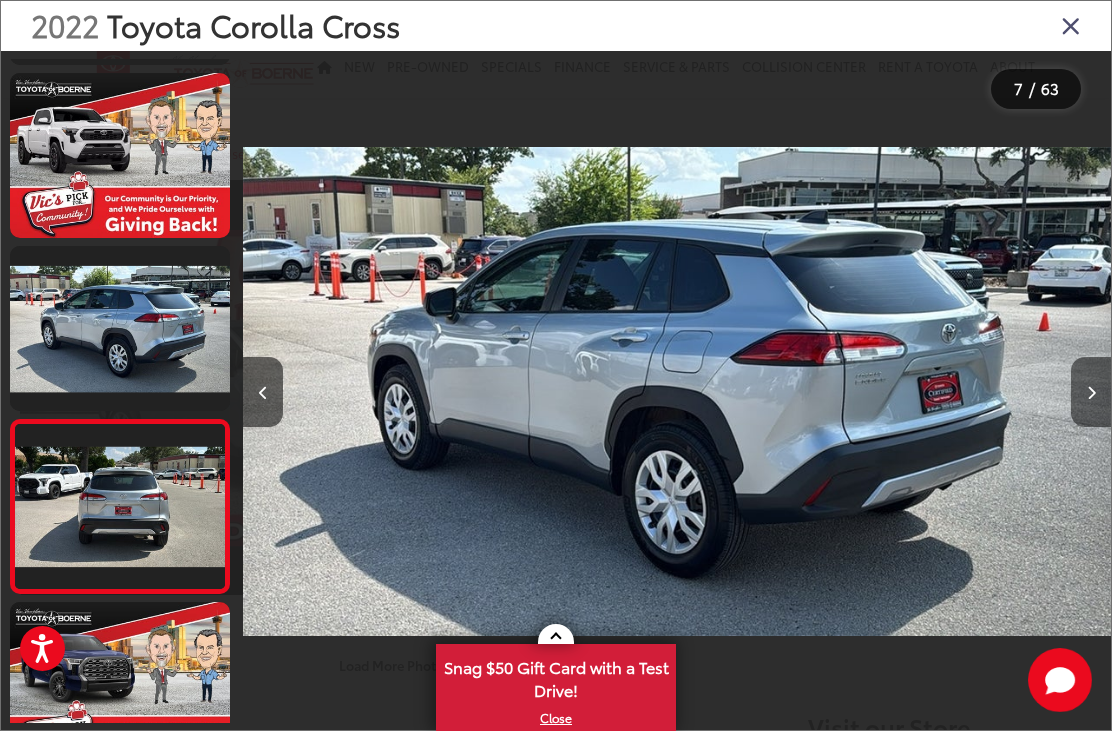 scroll, scrollTop: 802, scrollLeft: 0, axis: vertical 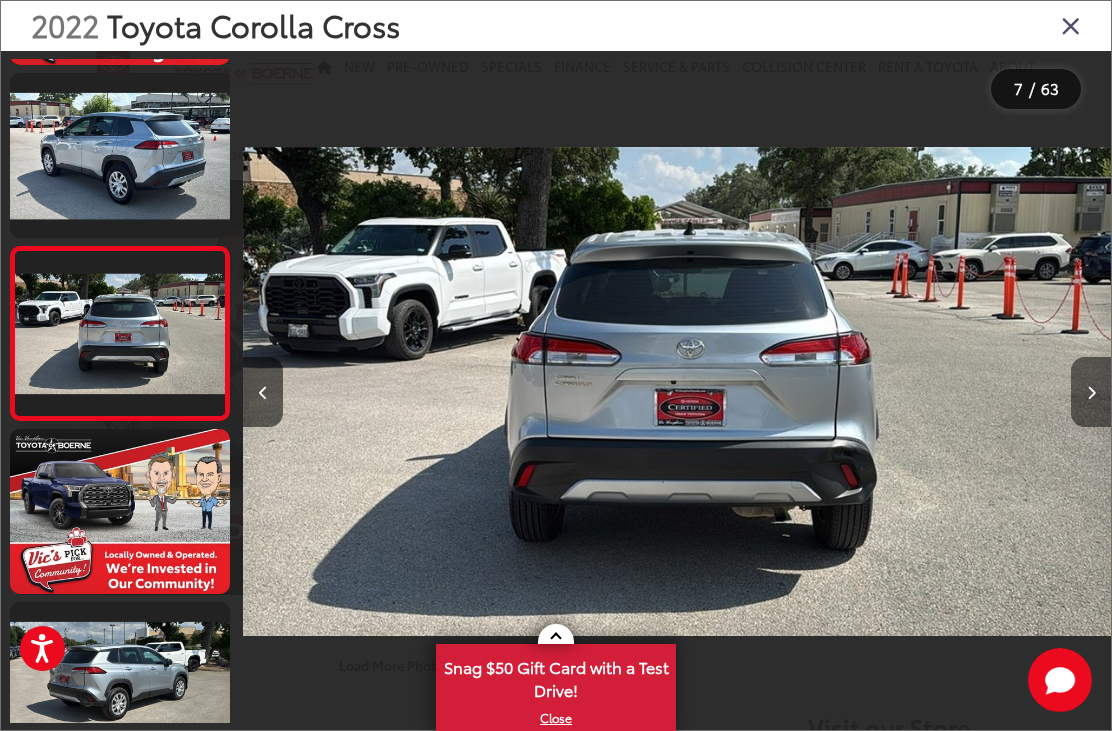 click at bounding box center [1091, 392] 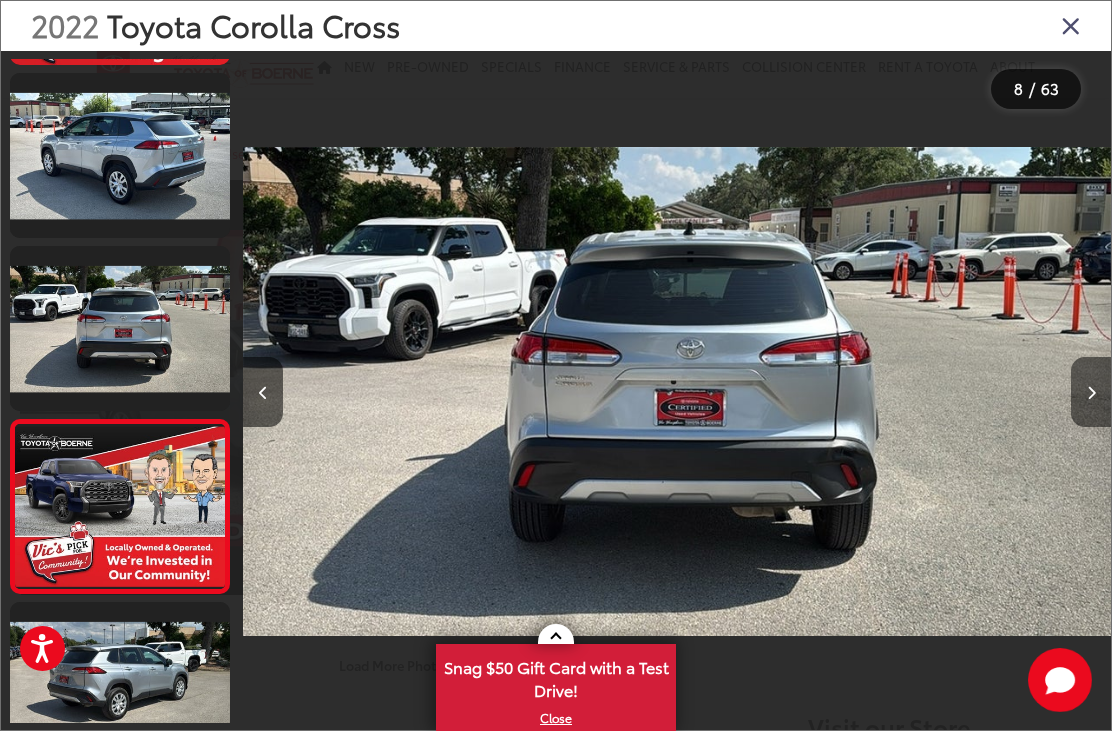 scroll, scrollTop: 0, scrollLeft: 5840, axis: horizontal 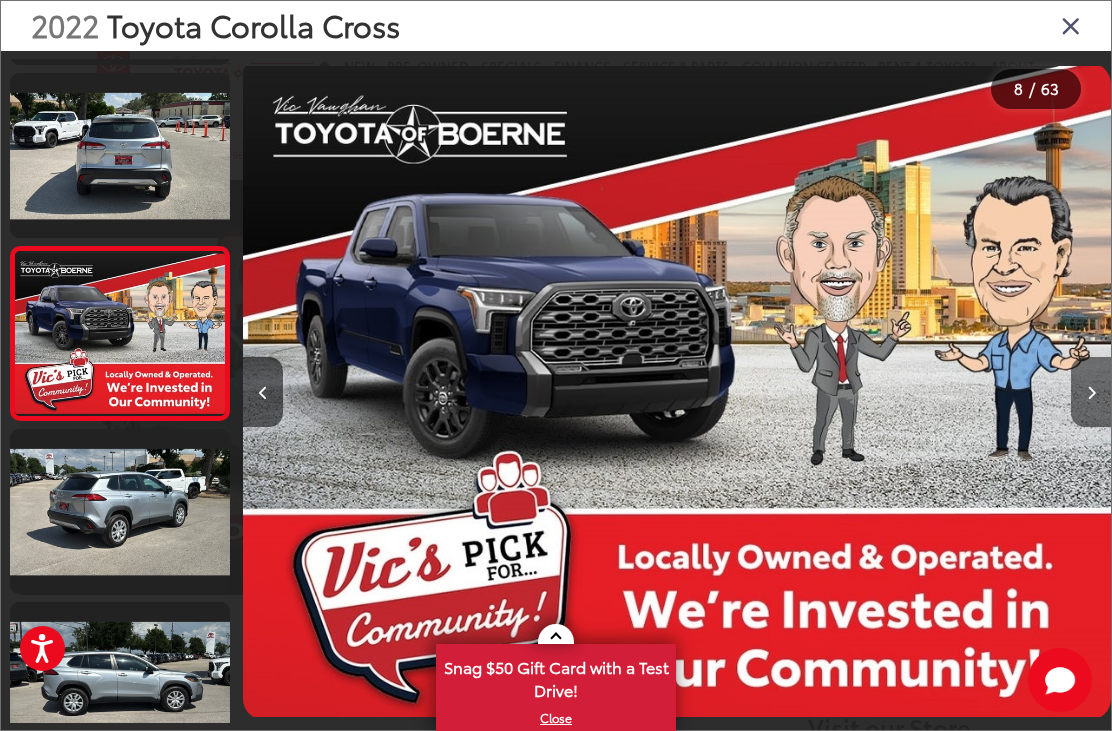 click at bounding box center (1091, 392) 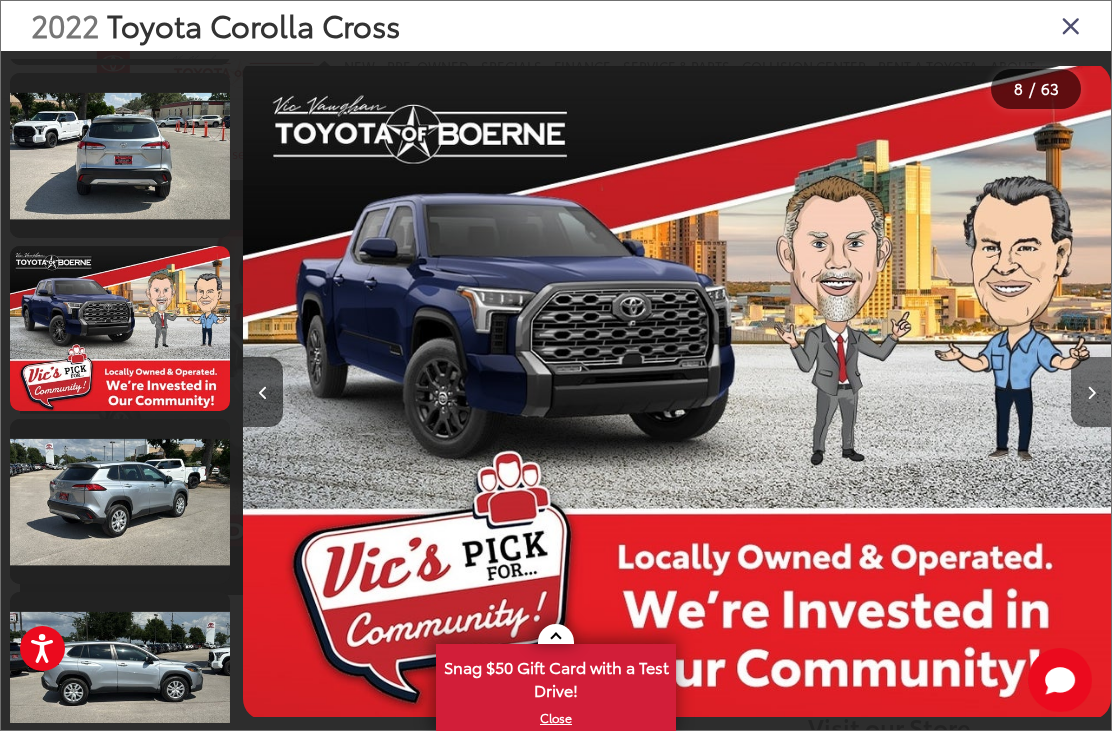 scroll, scrollTop: 0, scrollLeft: 6267, axis: horizontal 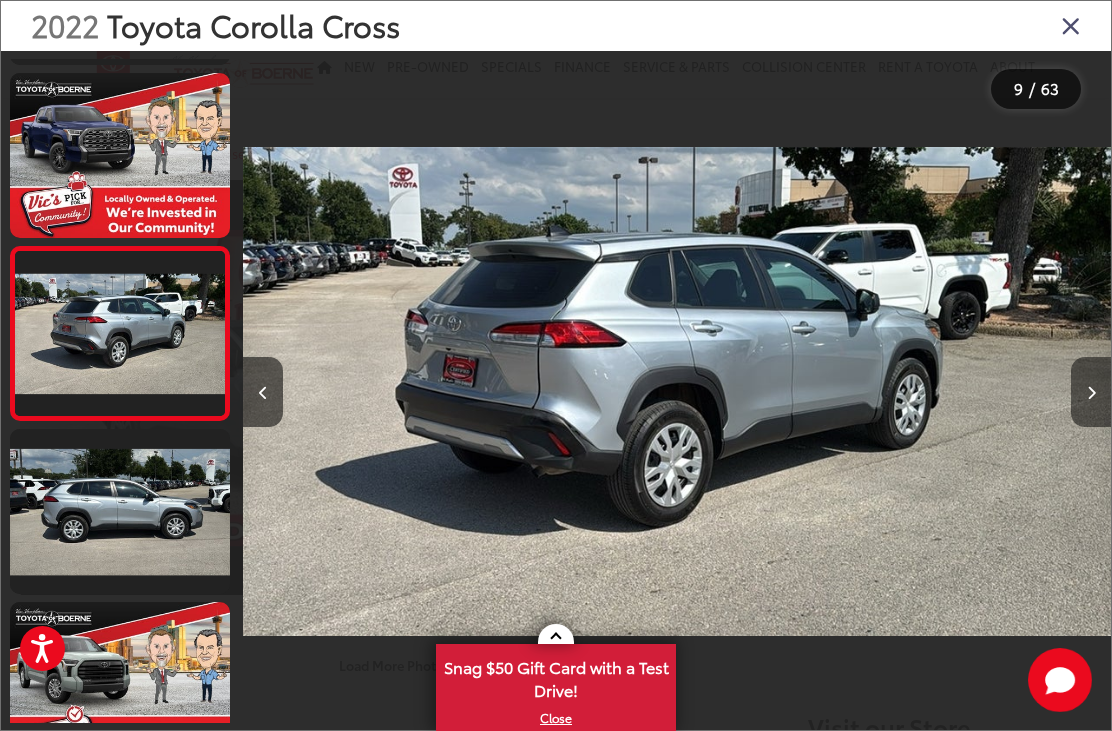 click at bounding box center (1091, 392) 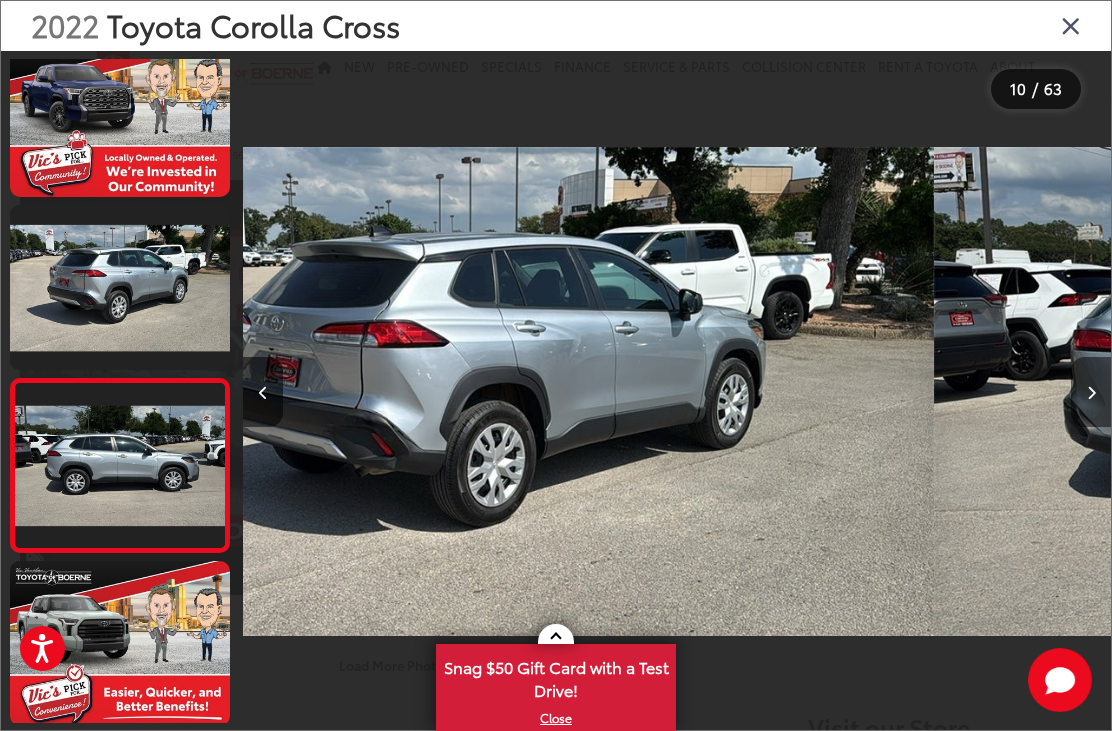scroll 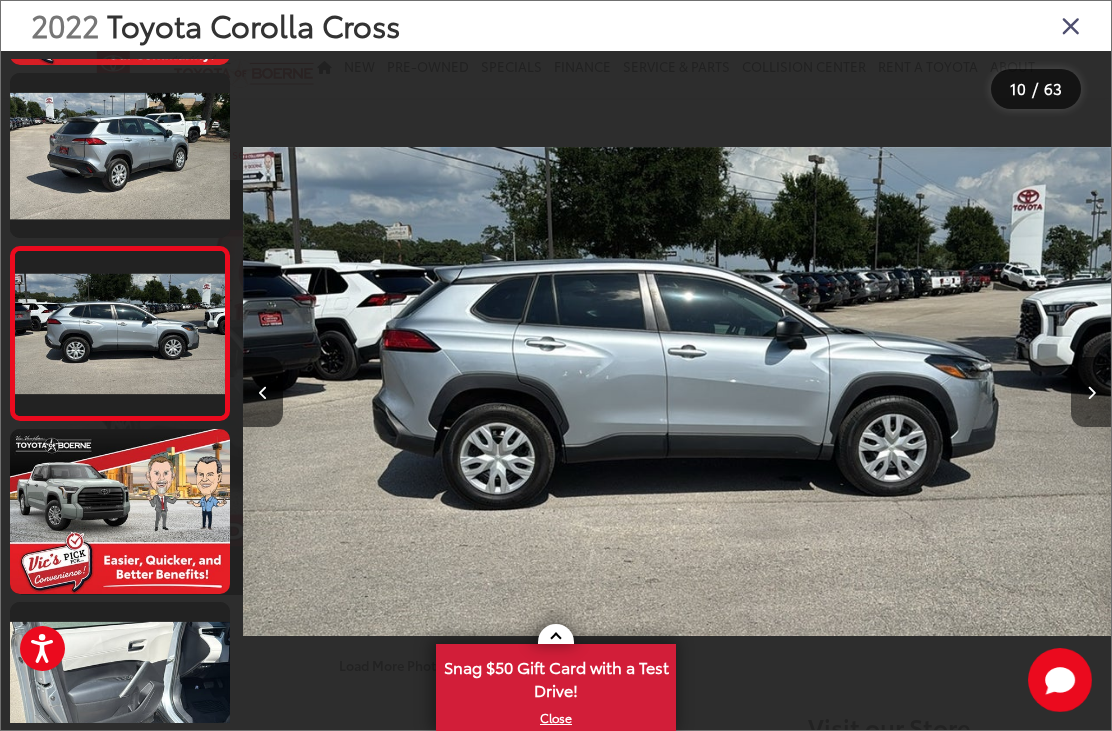 click at bounding box center (1091, 392) 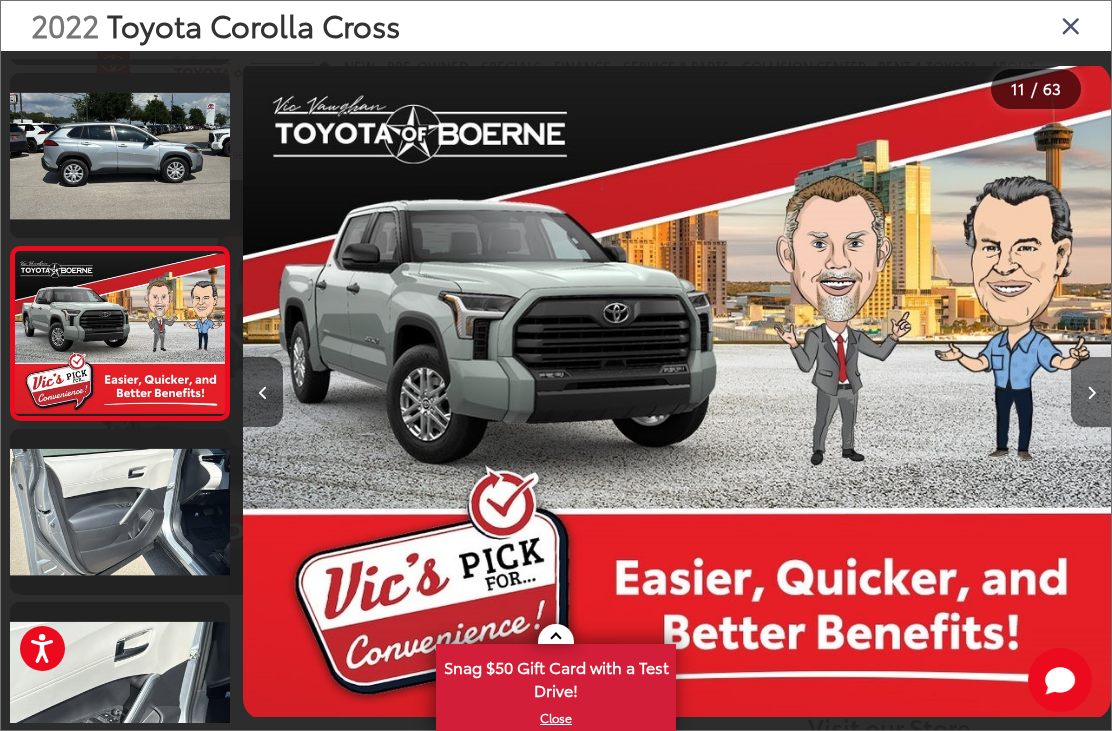 click at bounding box center (1091, 392) 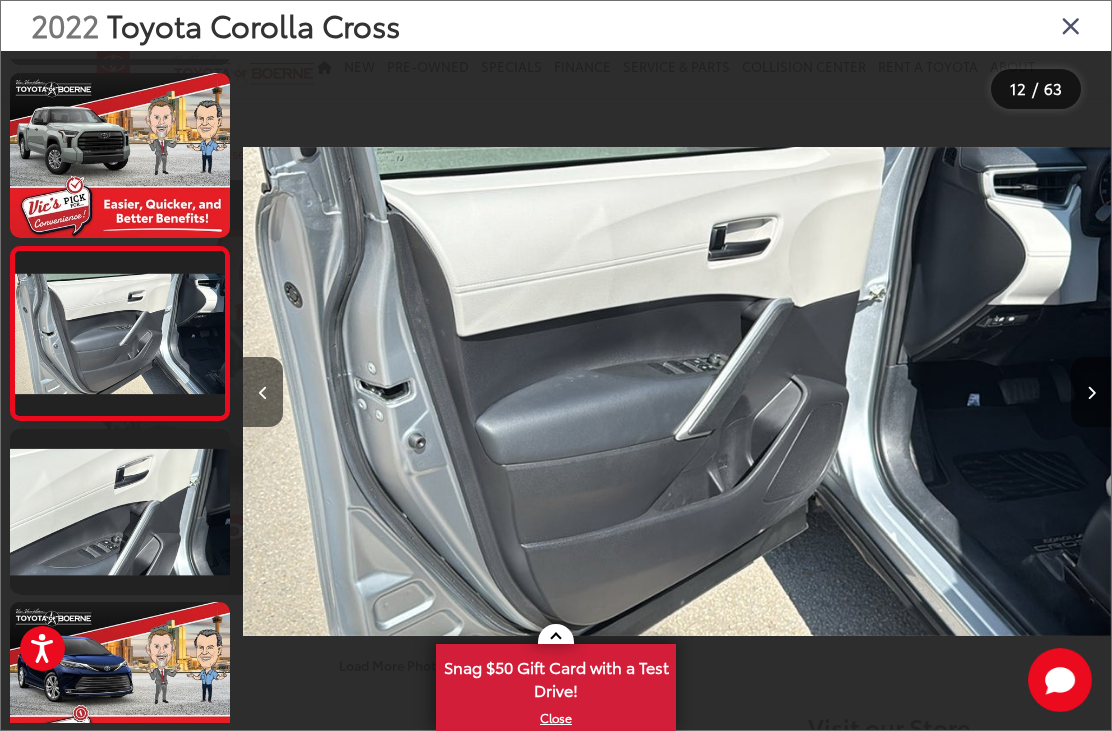 click at bounding box center (1091, 392) 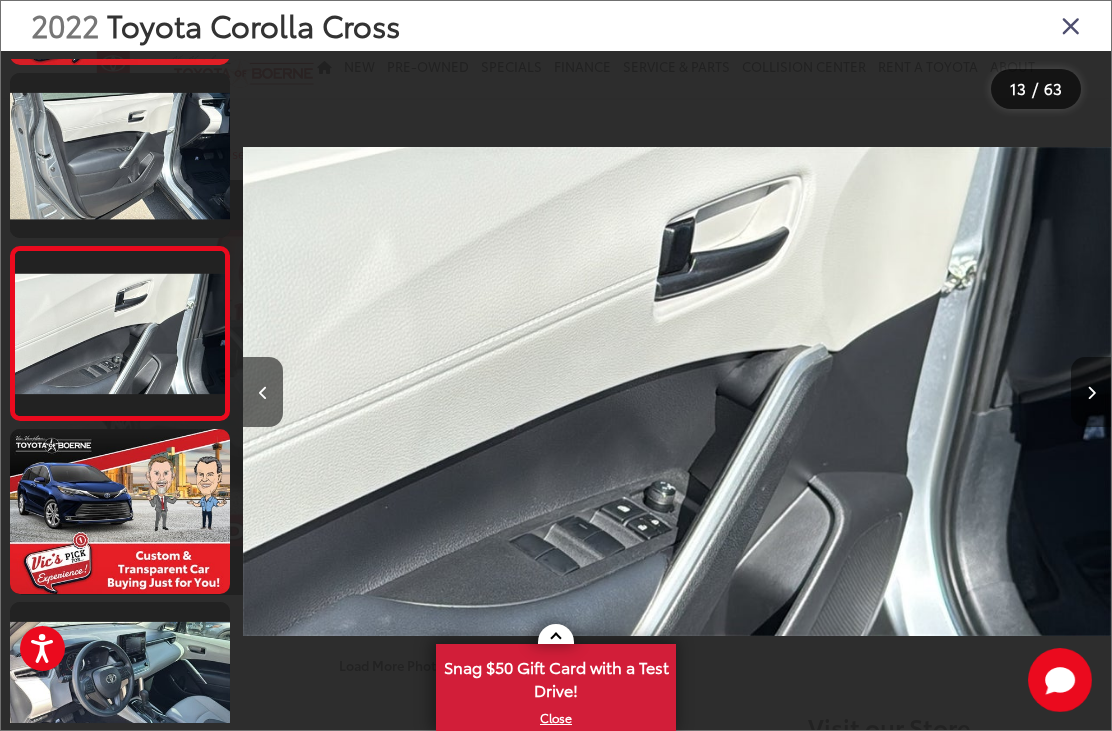 click at bounding box center (1091, 392) 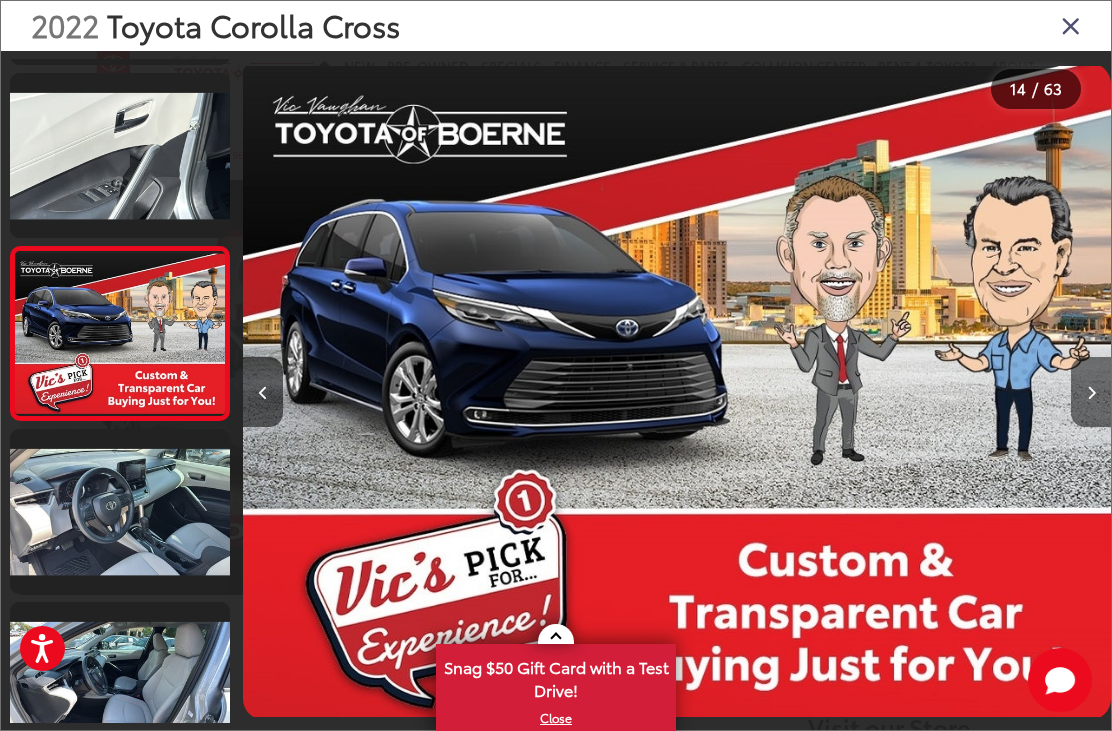 click at bounding box center (1091, 392) 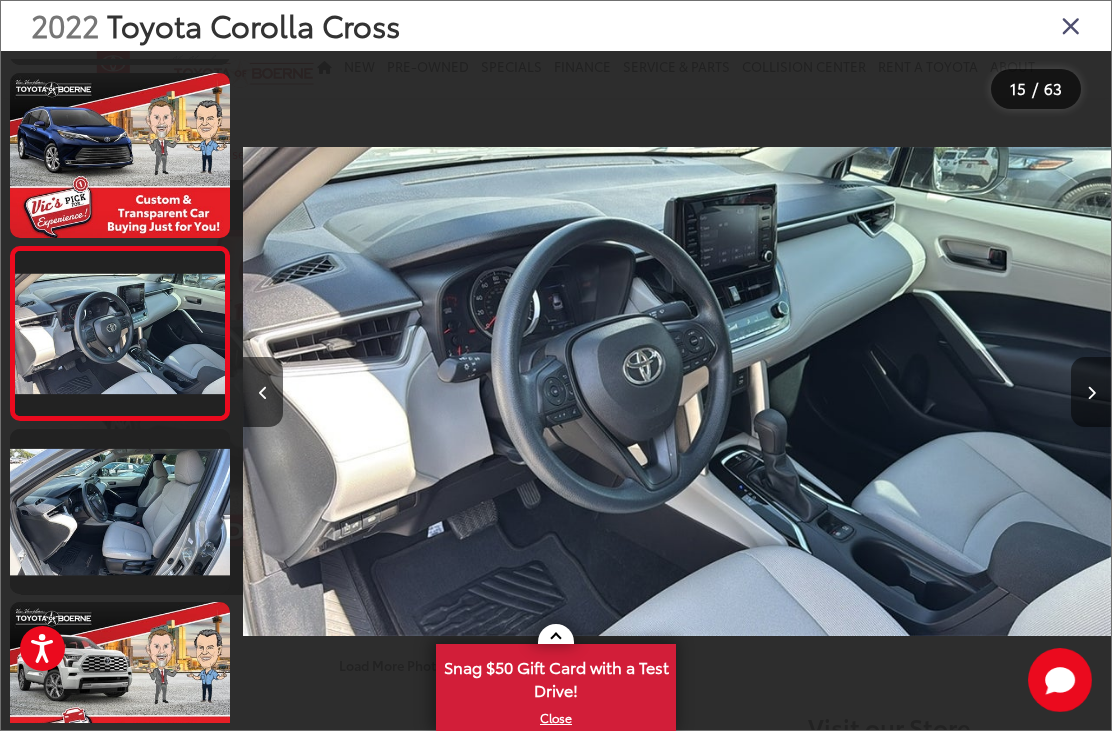click at bounding box center (1091, 392) 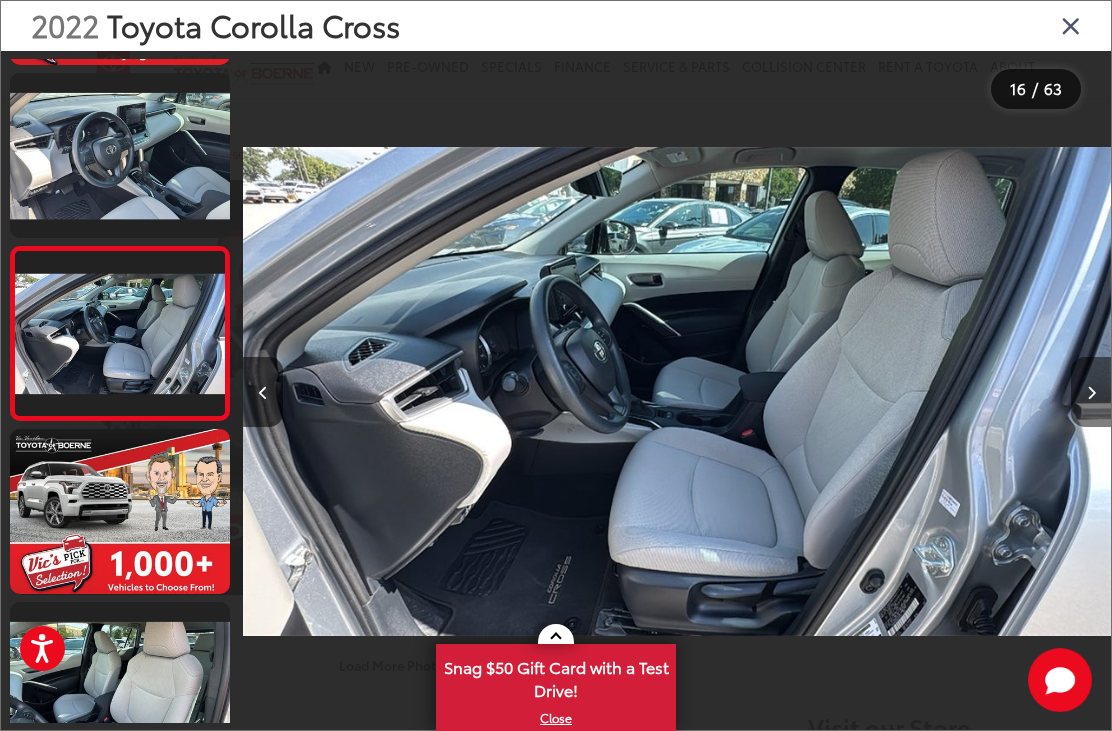 click at bounding box center [1091, 392] 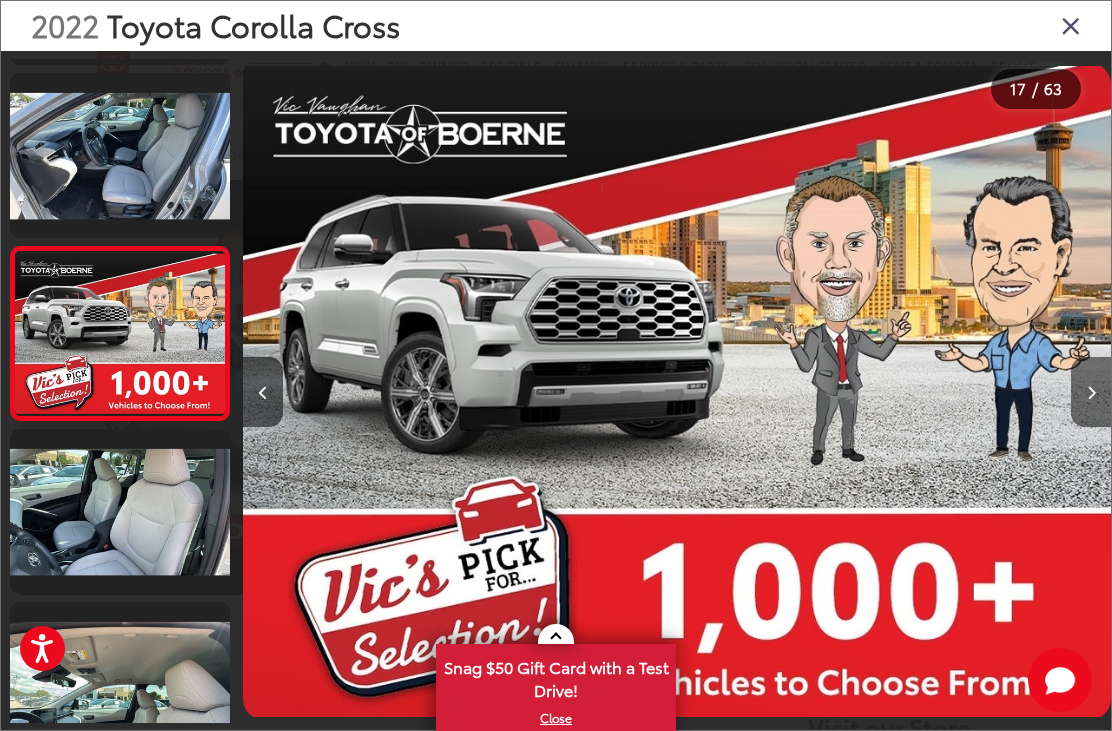 click at bounding box center (1091, 392) 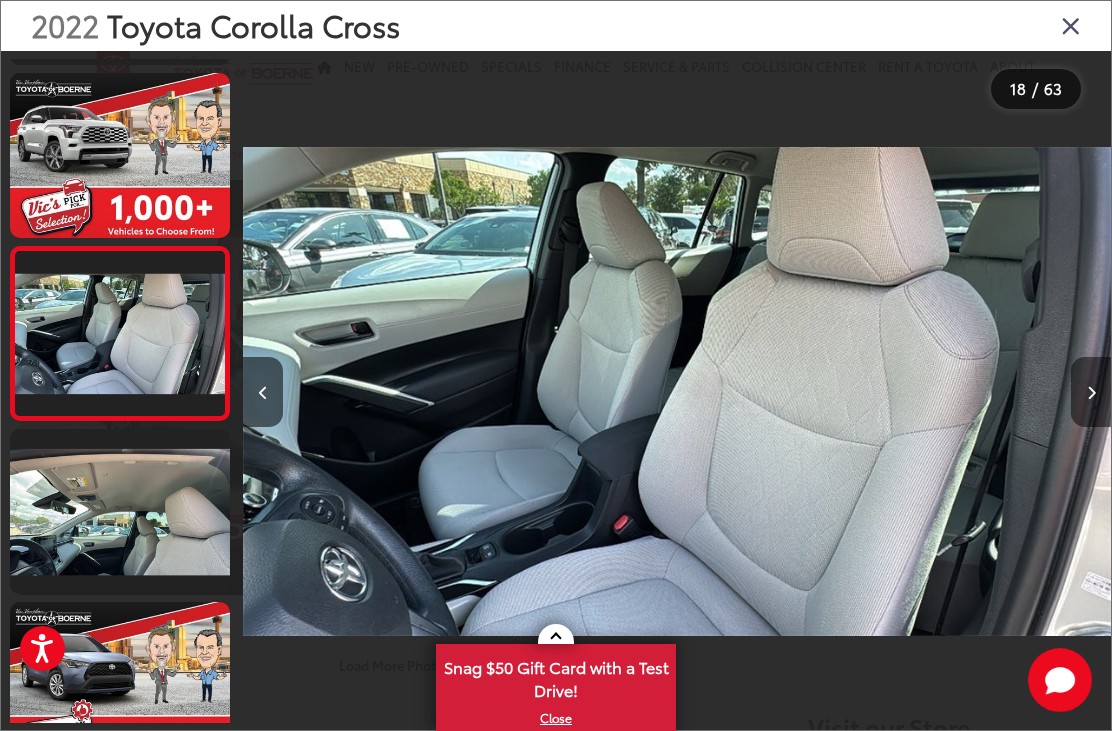 click at bounding box center [1091, 392] 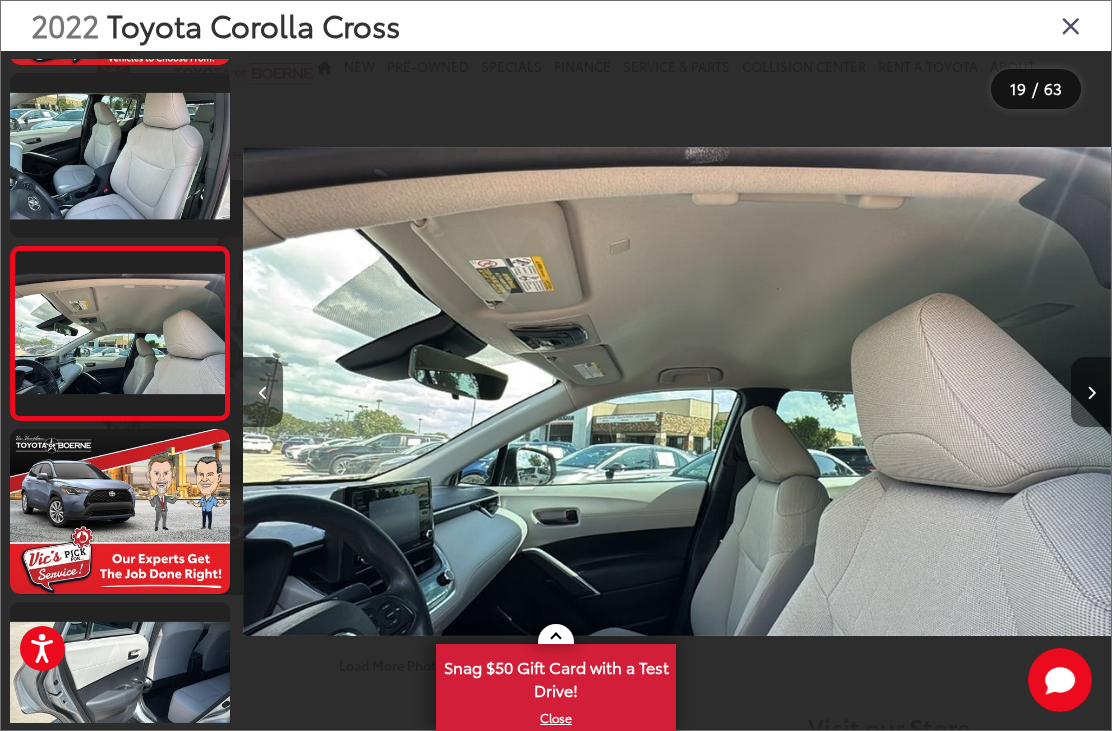 click at bounding box center (1091, 392) 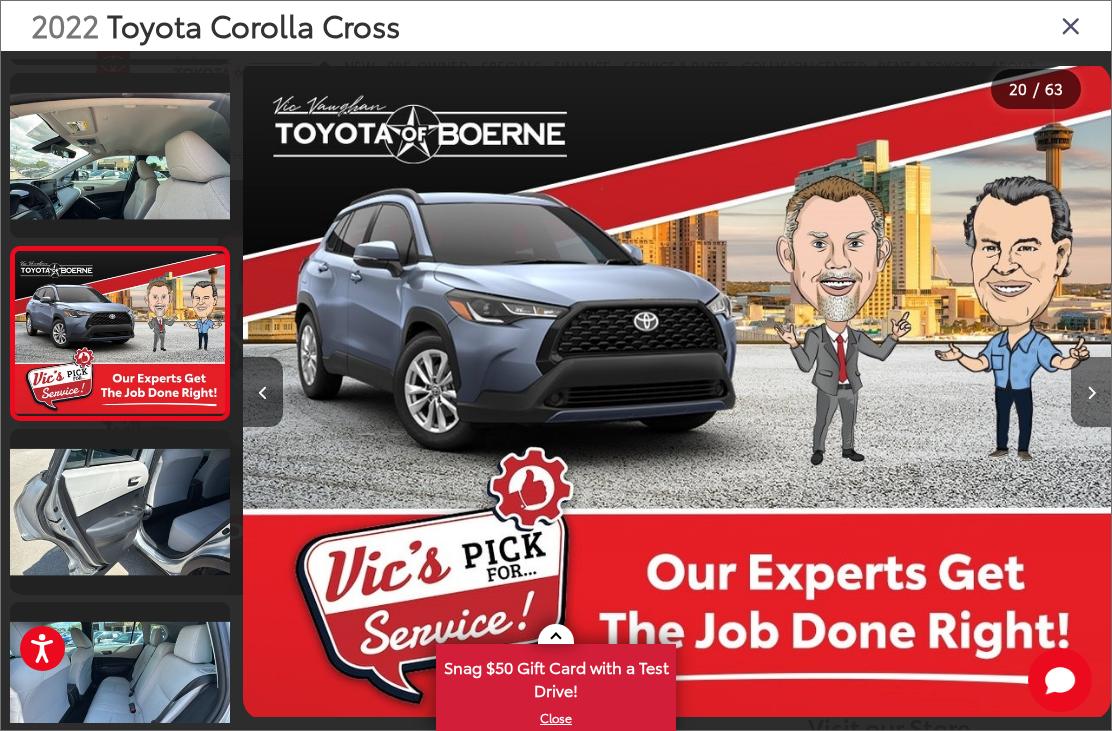 click at bounding box center (1091, 392) 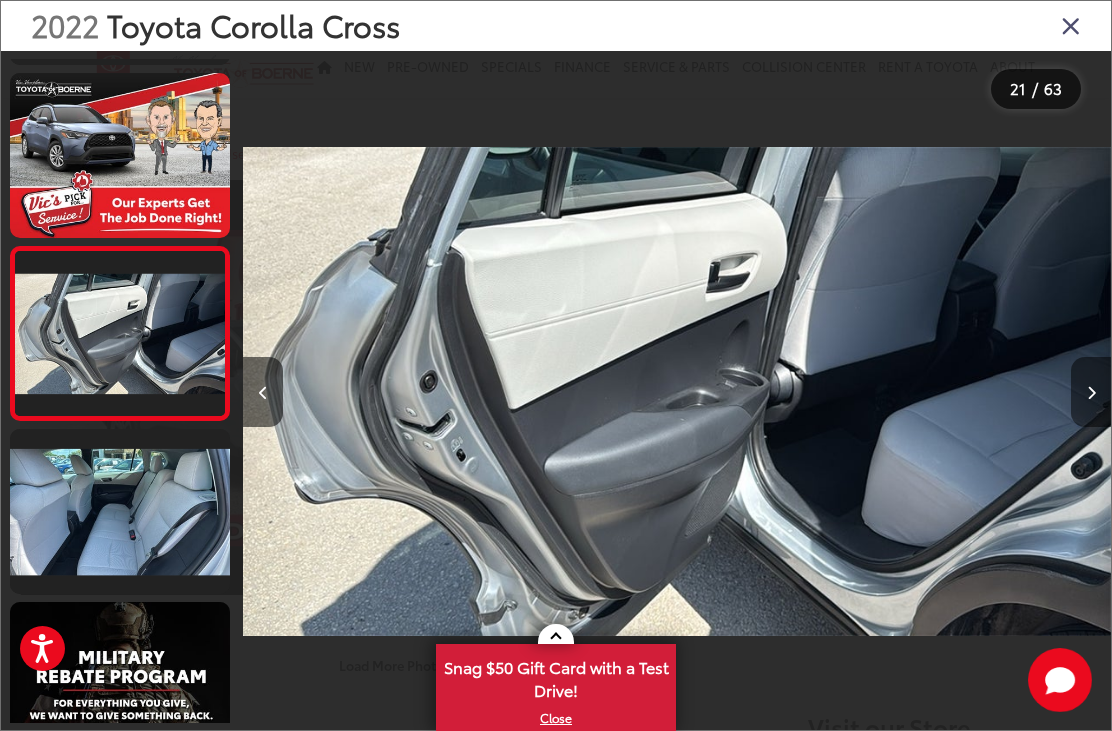 click at bounding box center (1091, 392) 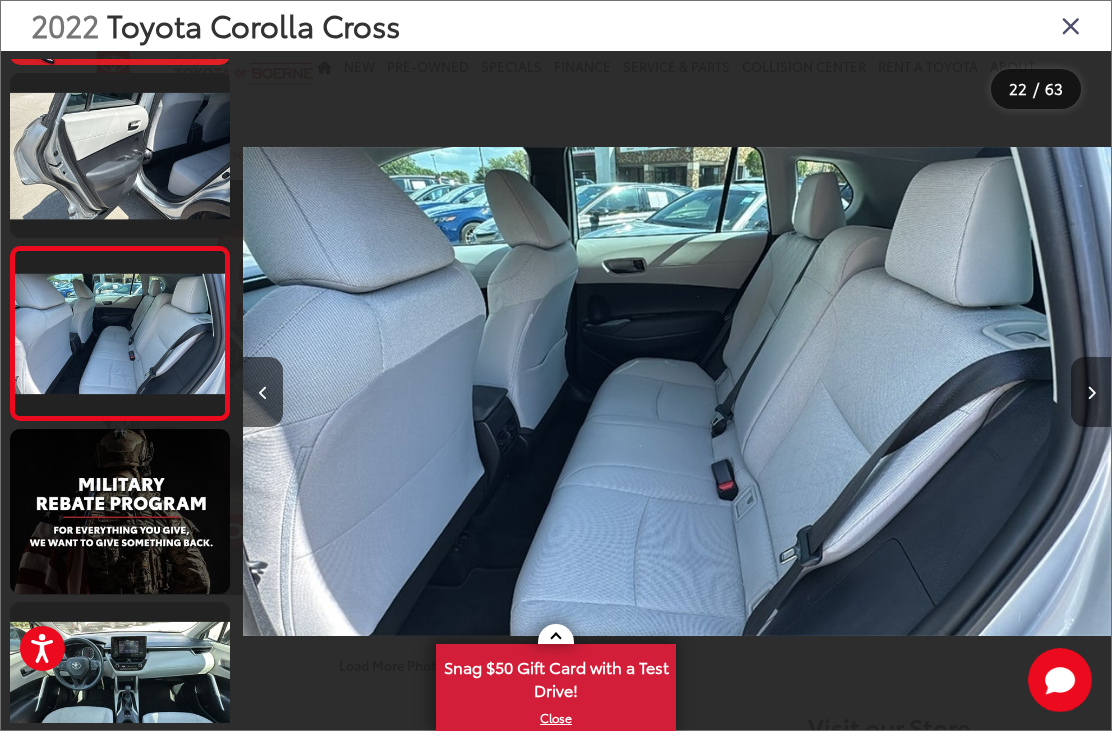 click at bounding box center [1091, 392] 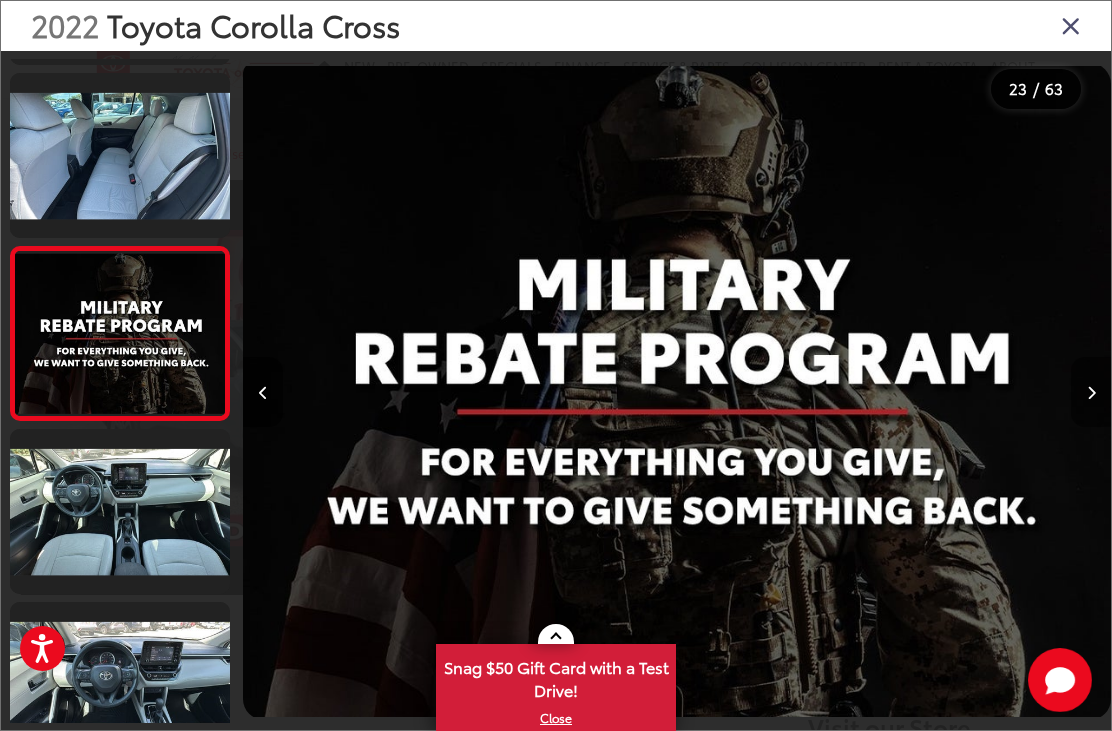 click at bounding box center [1091, 392] 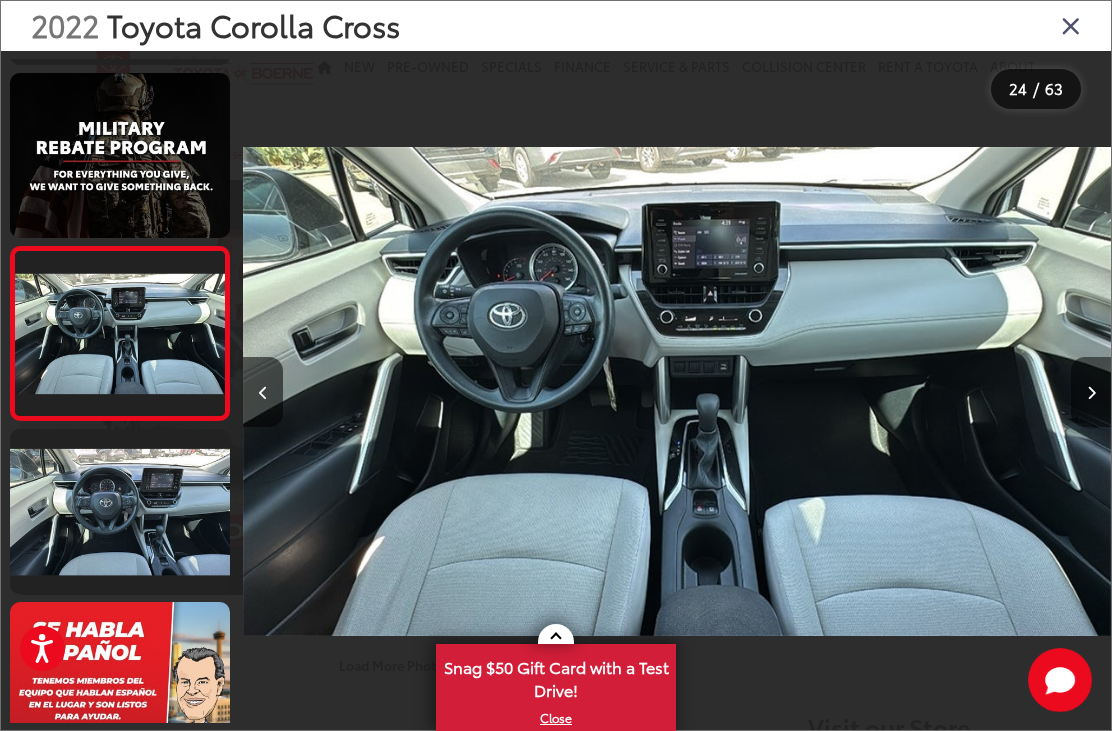 click at bounding box center (1091, 392) 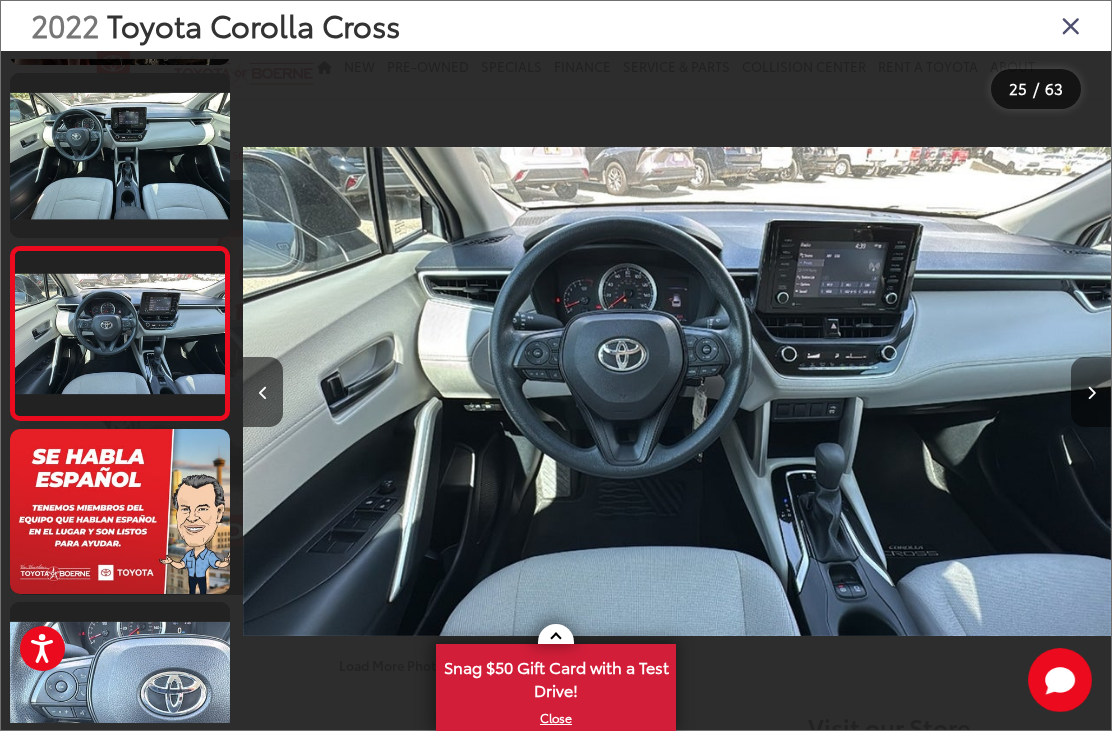 click at bounding box center (1091, 392) 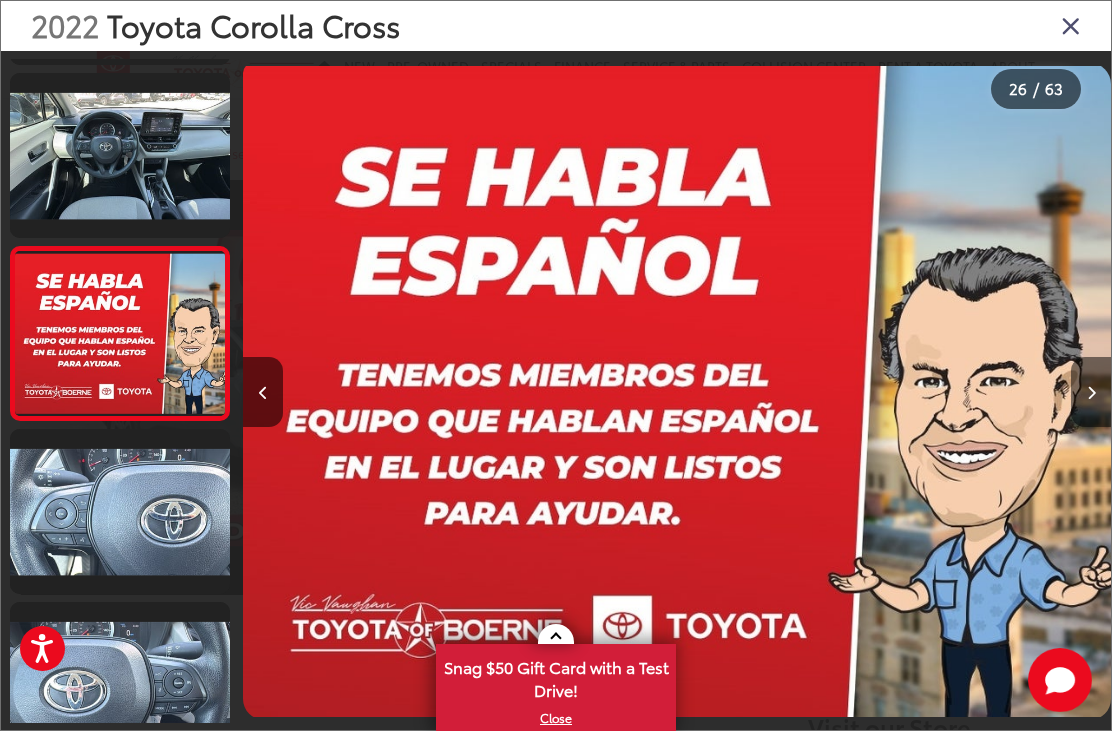 click at bounding box center (1091, 392) 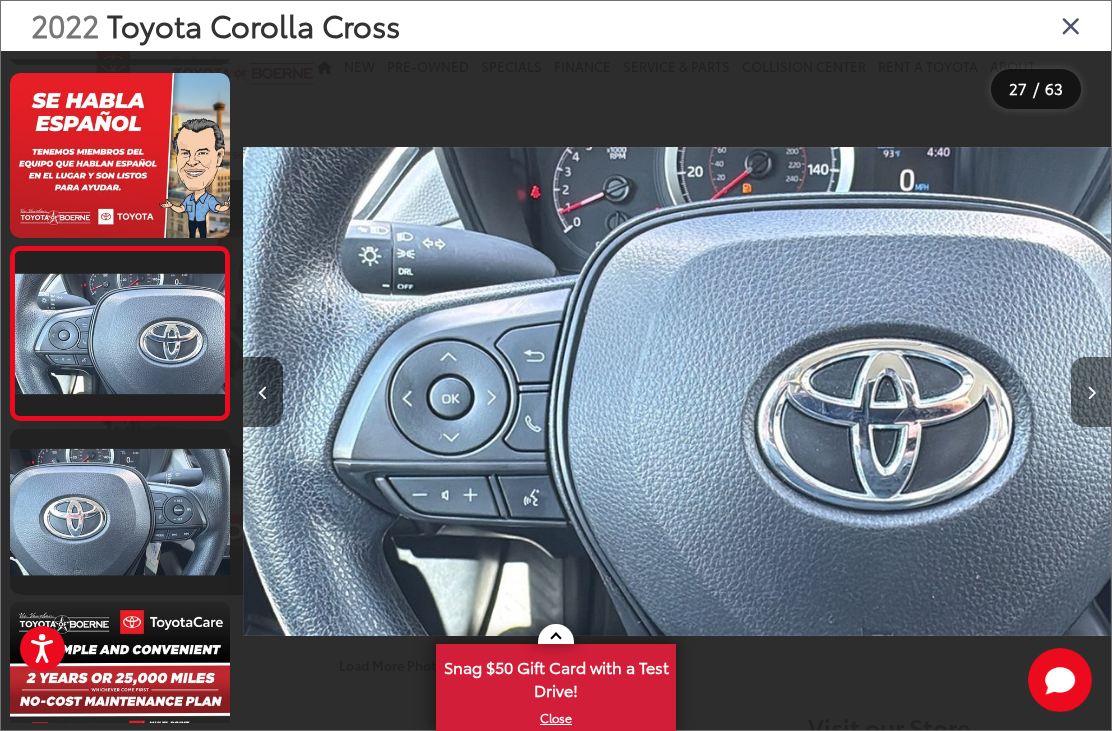 click at bounding box center [1091, 392] 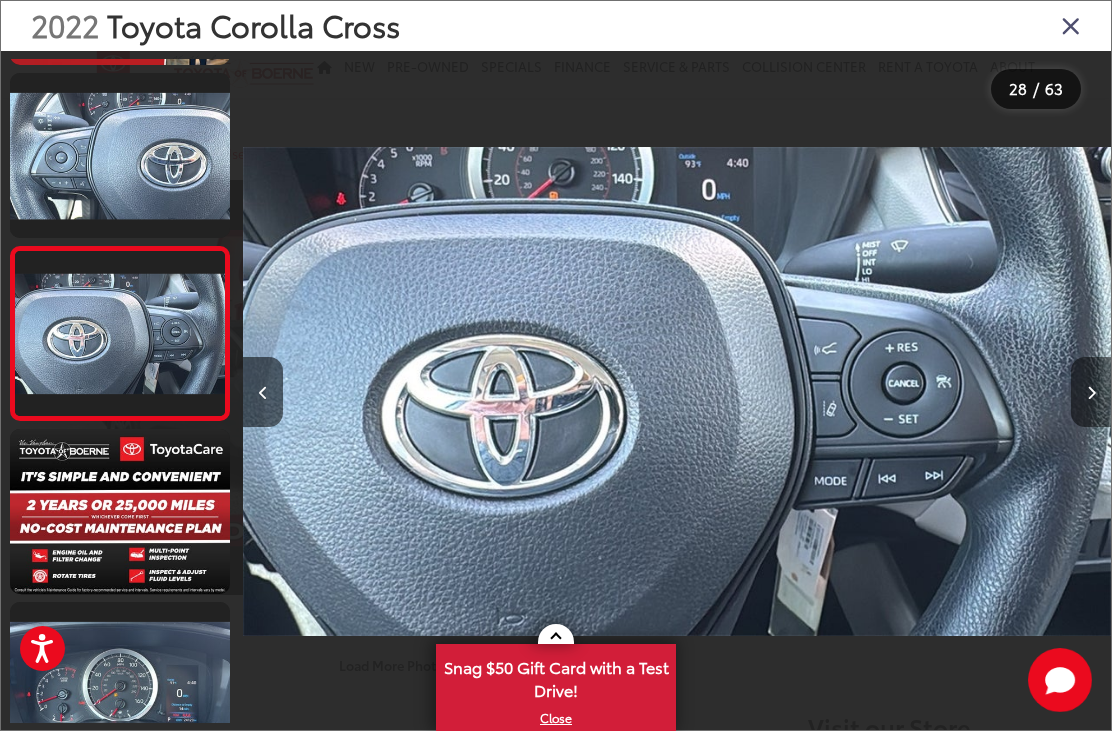 click at bounding box center (1091, 392) 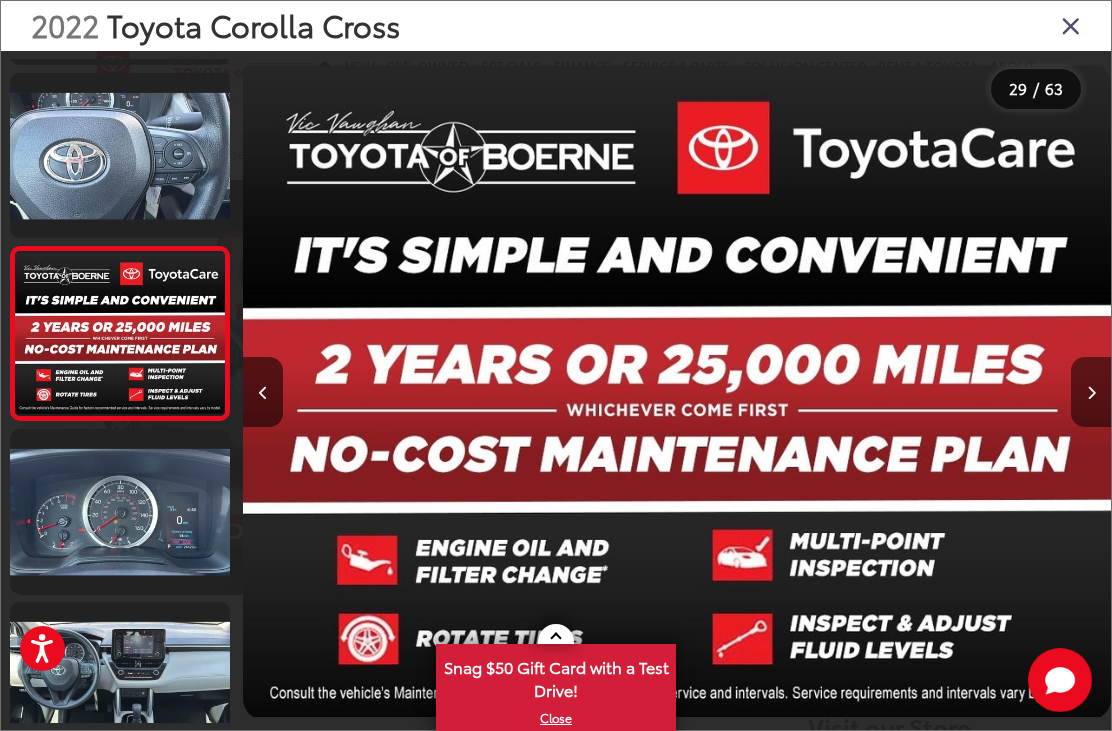 click at bounding box center [1091, 392] 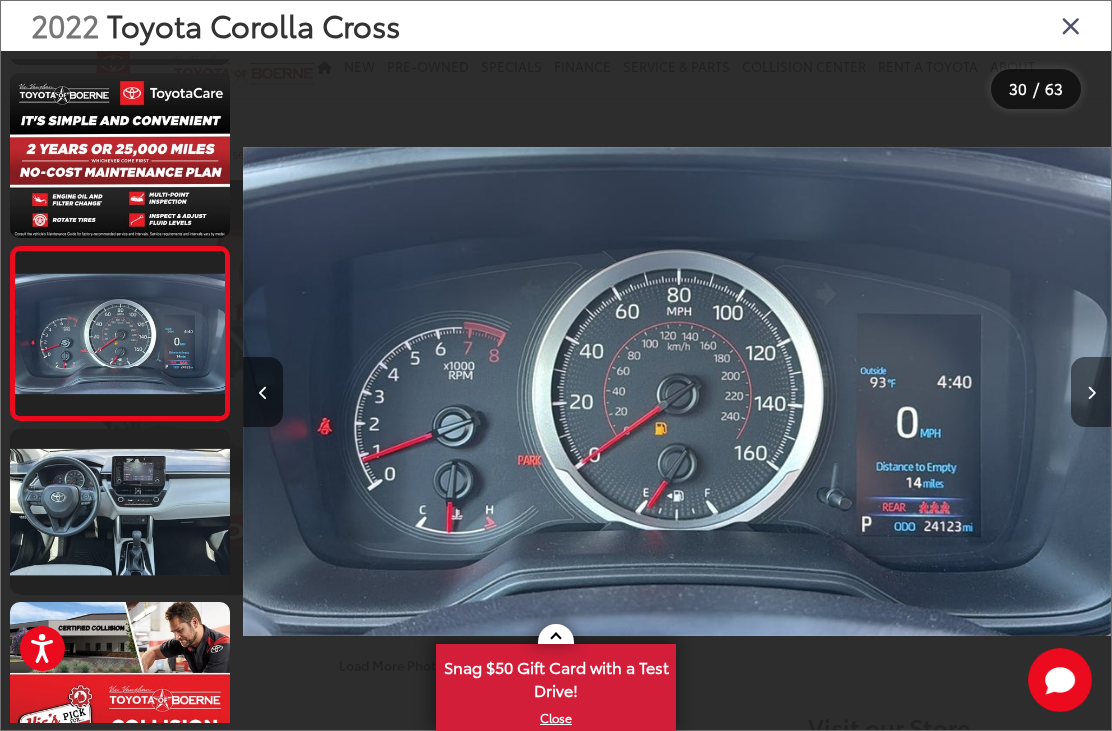 click at bounding box center [1091, 392] 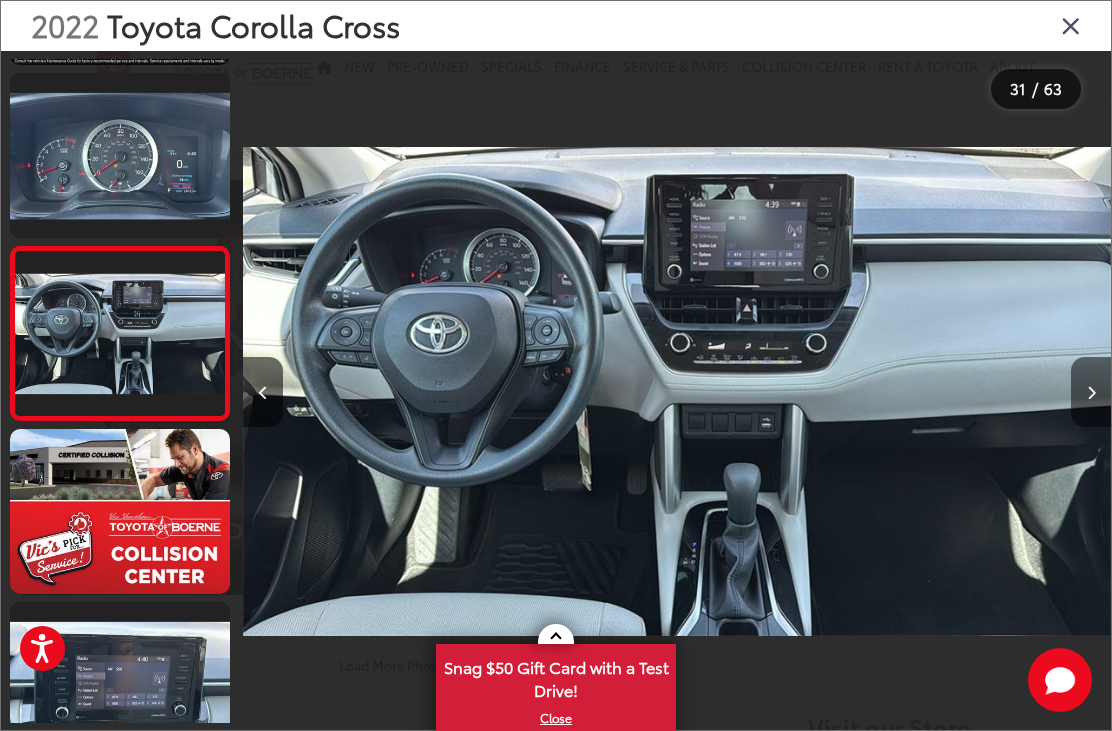 click at bounding box center (1091, 392) 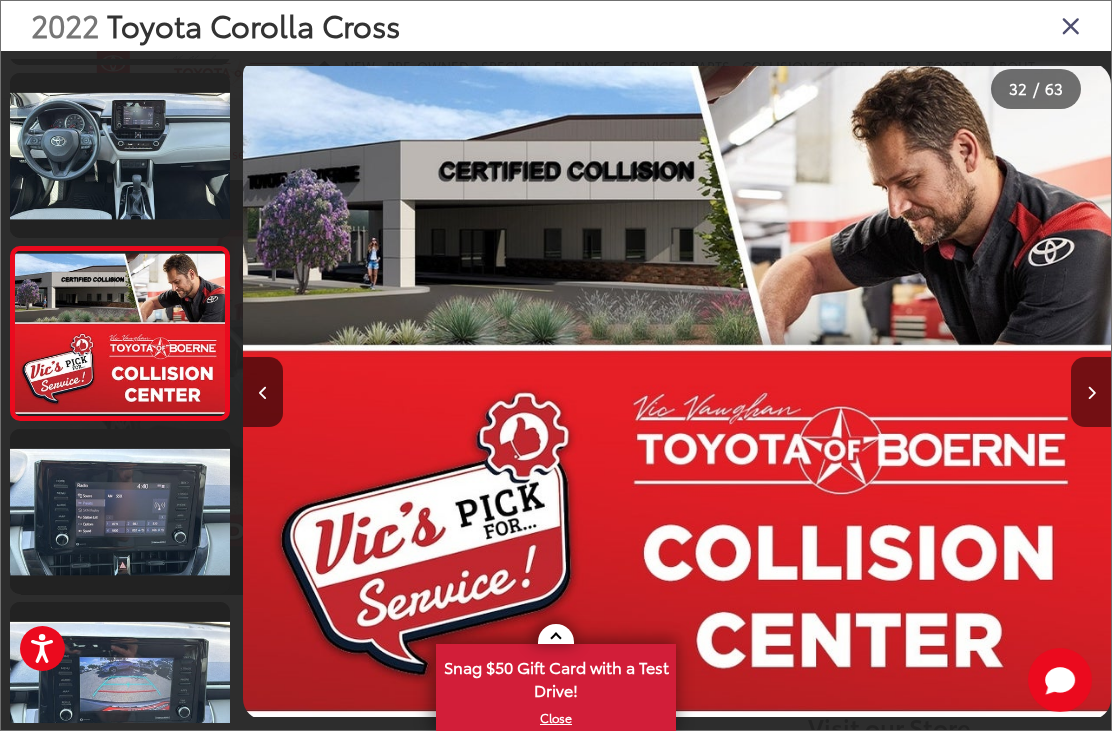 click at bounding box center [1091, 392] 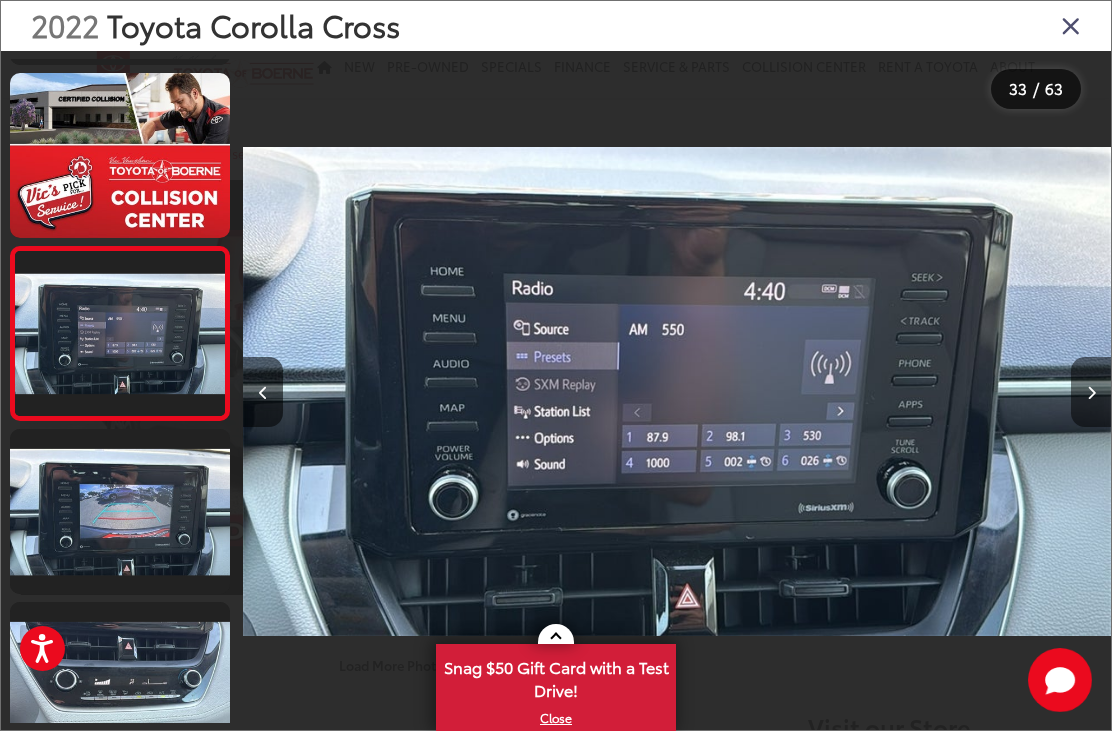 click at bounding box center [1091, 392] 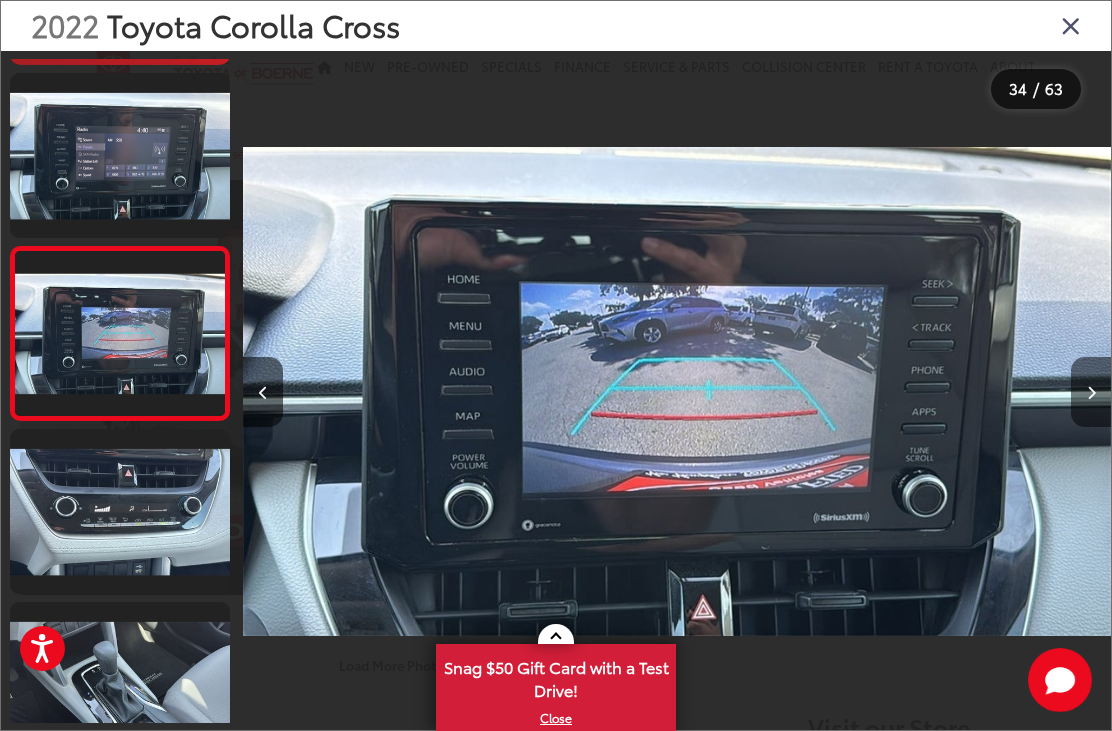 click at bounding box center [1091, 392] 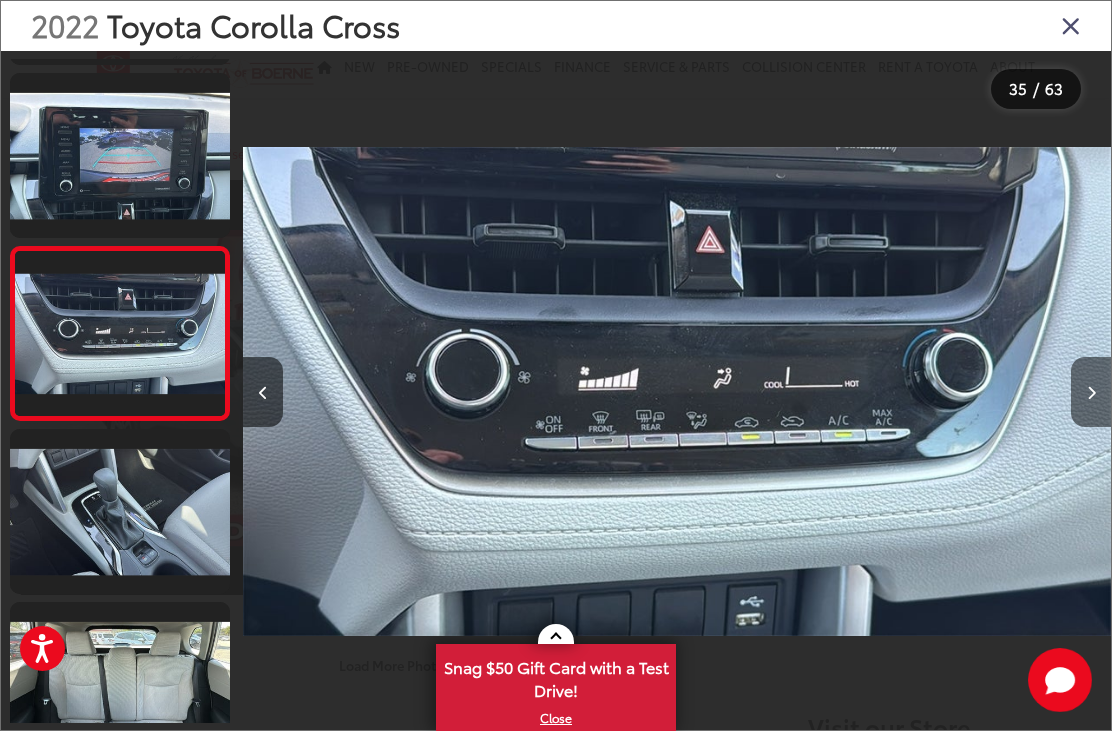 click at bounding box center [1091, 392] 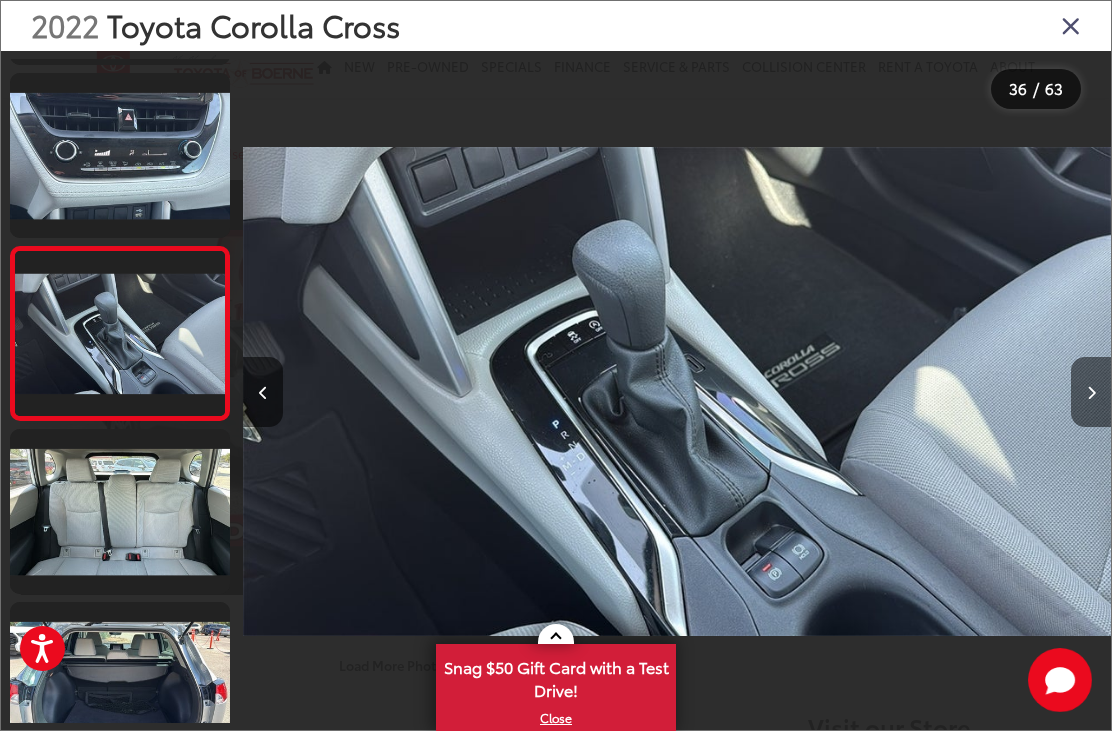 click at bounding box center (1091, 392) 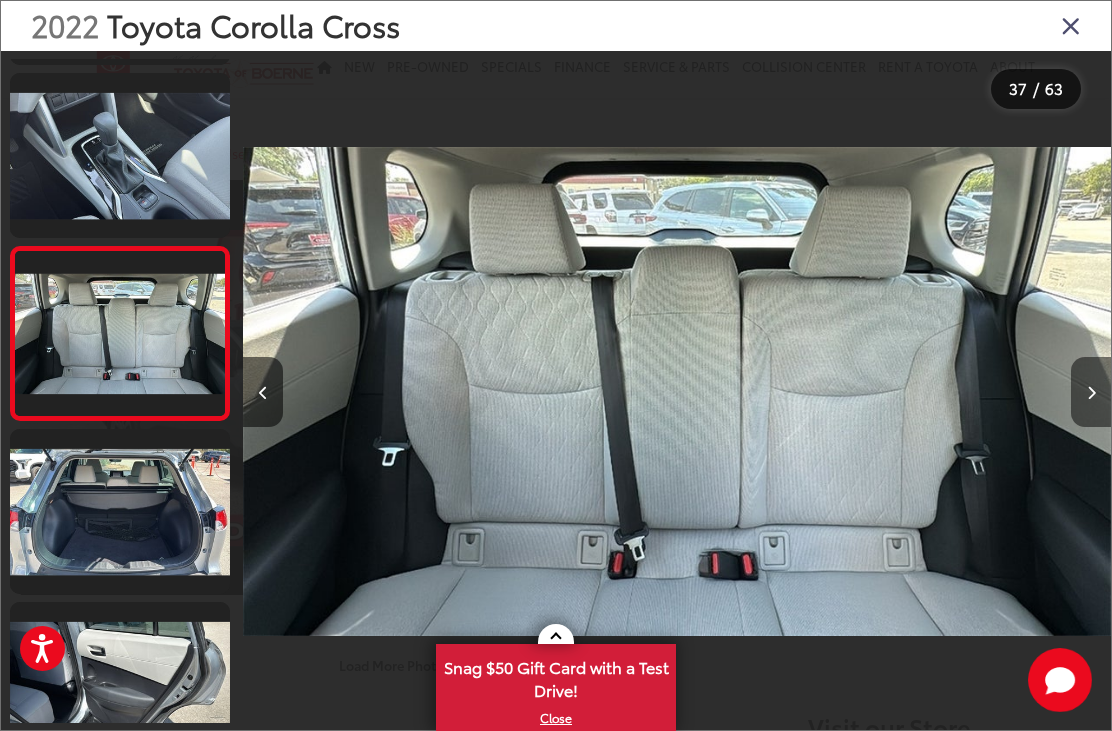 click at bounding box center (1091, 392) 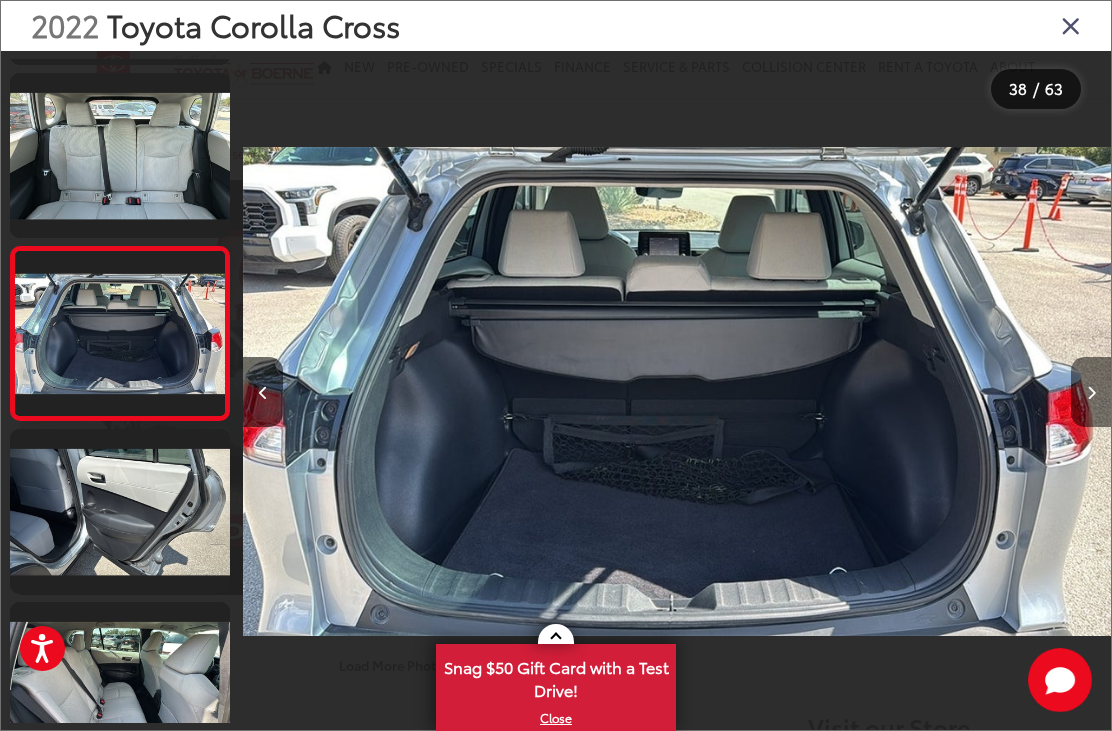 click at bounding box center (1091, 392) 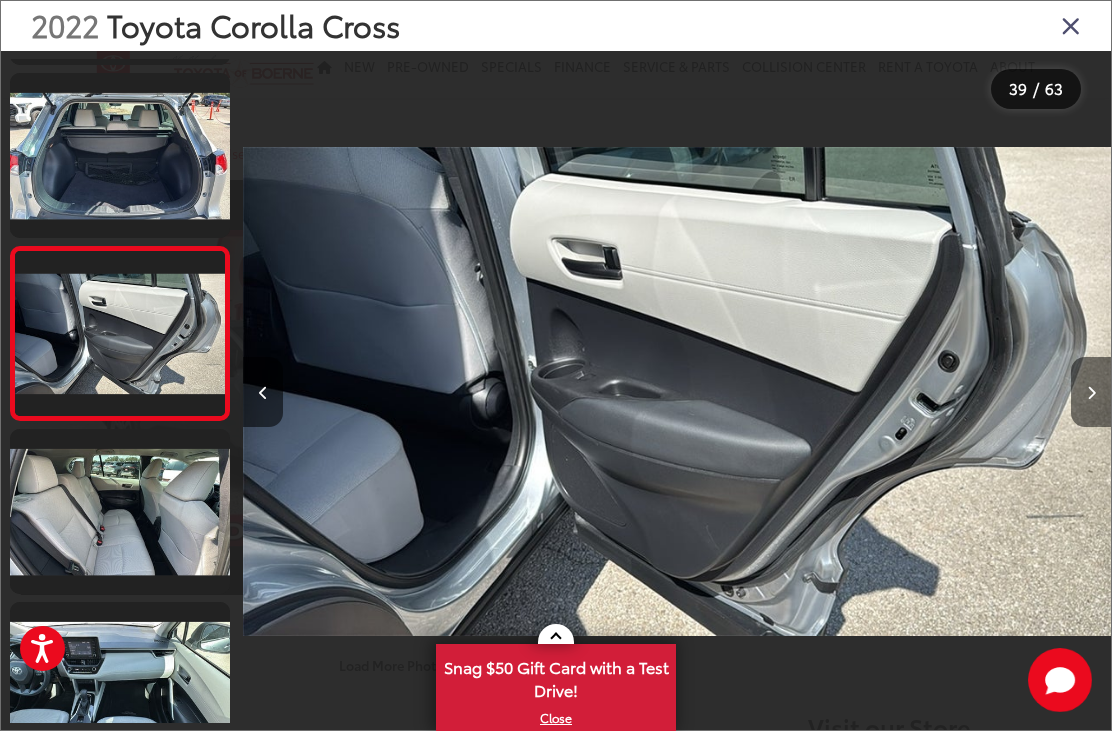 click at bounding box center (1091, 392) 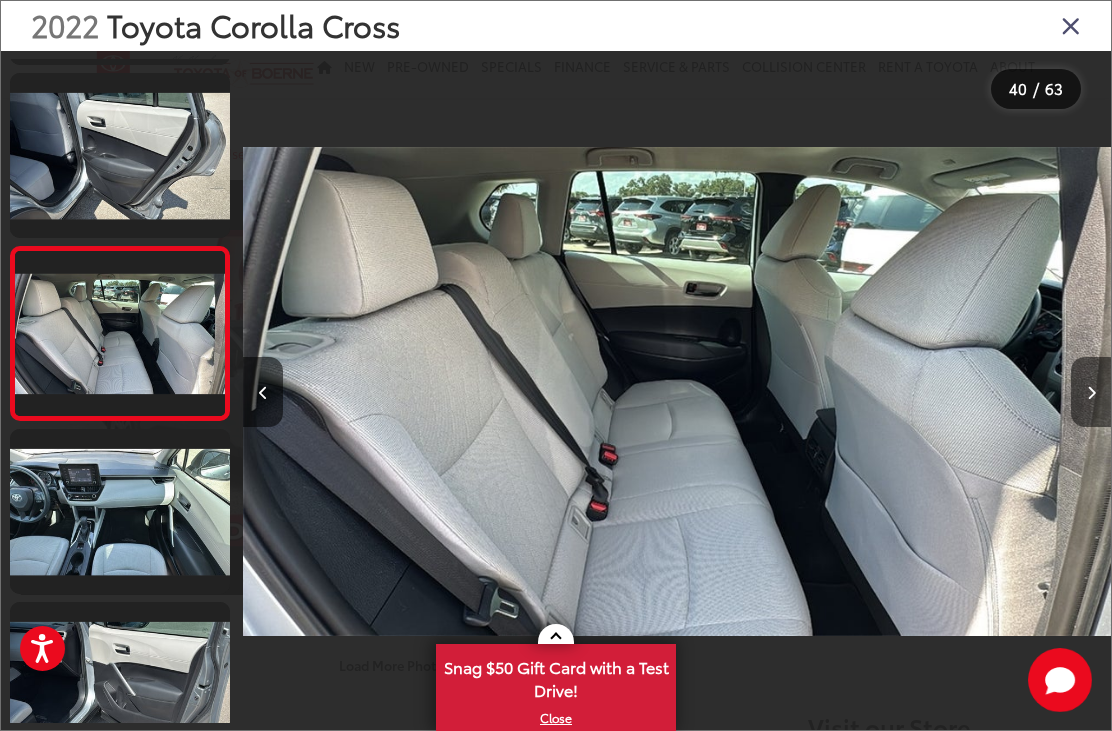 click at bounding box center [1091, 392] 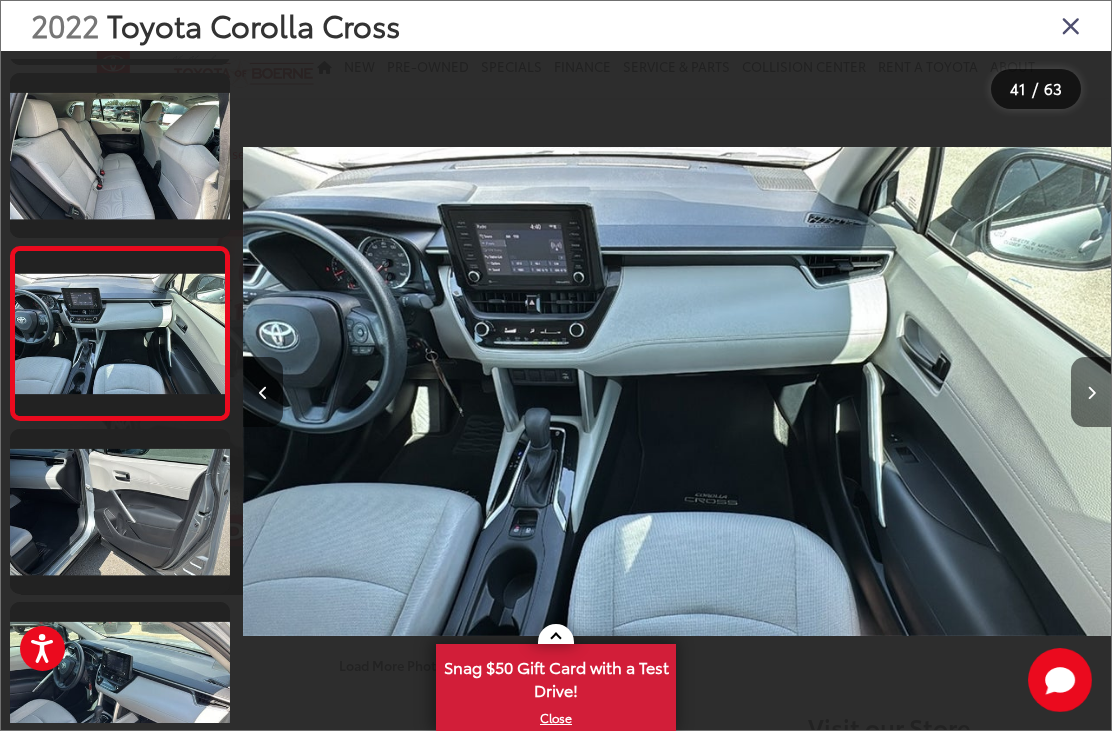 click at bounding box center (1091, 392) 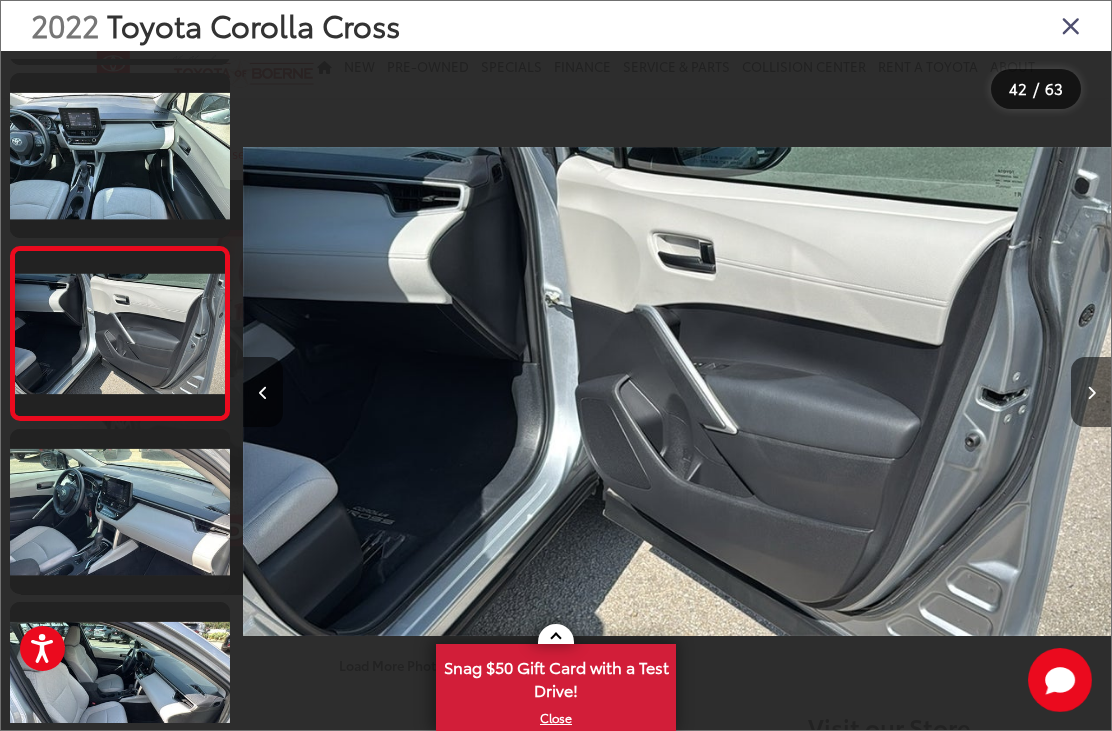 click at bounding box center [1071, 25] 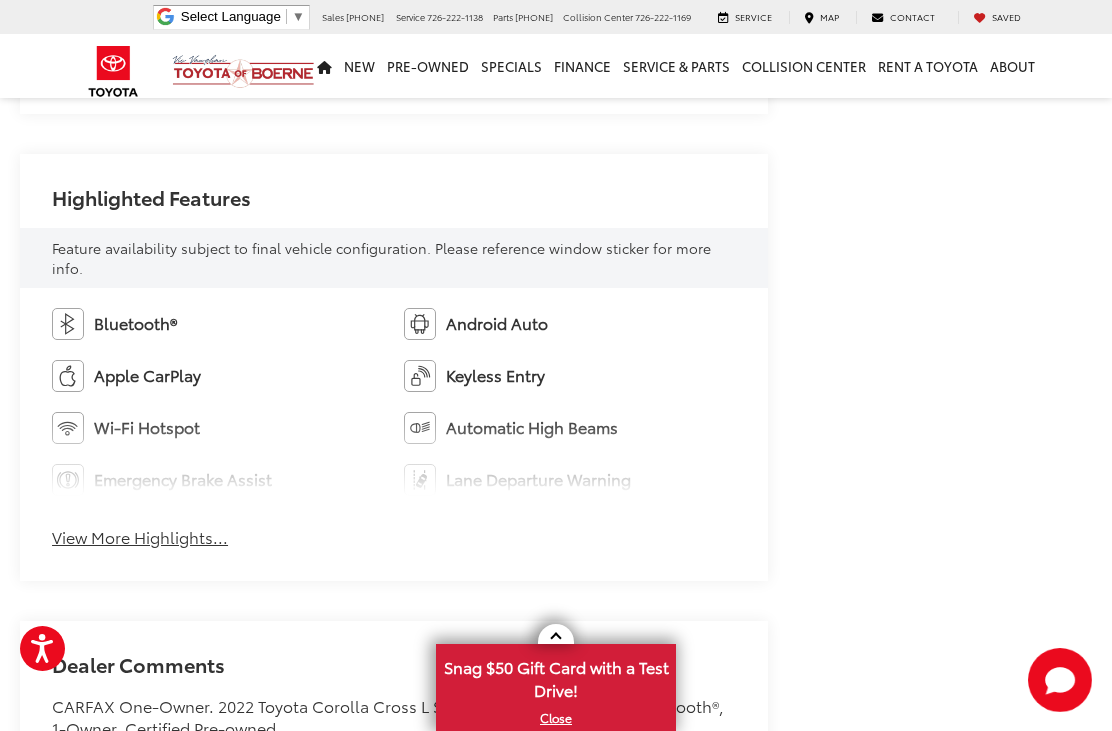 click on "View More Highlights..." at bounding box center [140, 537] 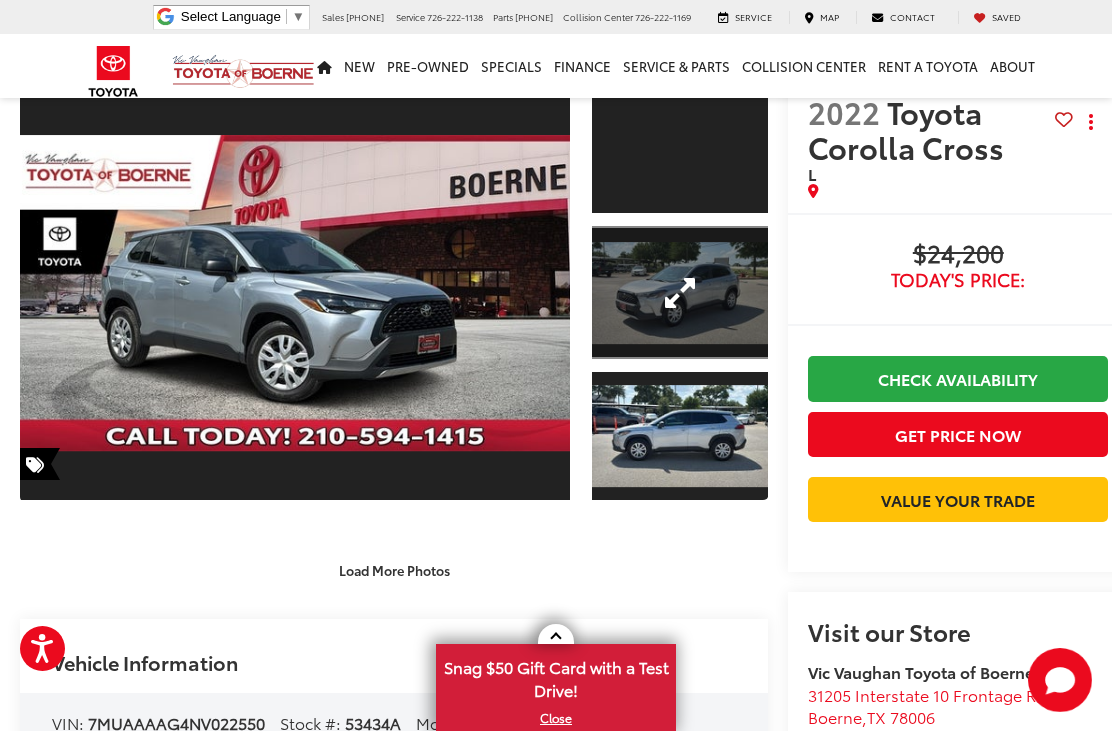 click at bounding box center [680, 292] 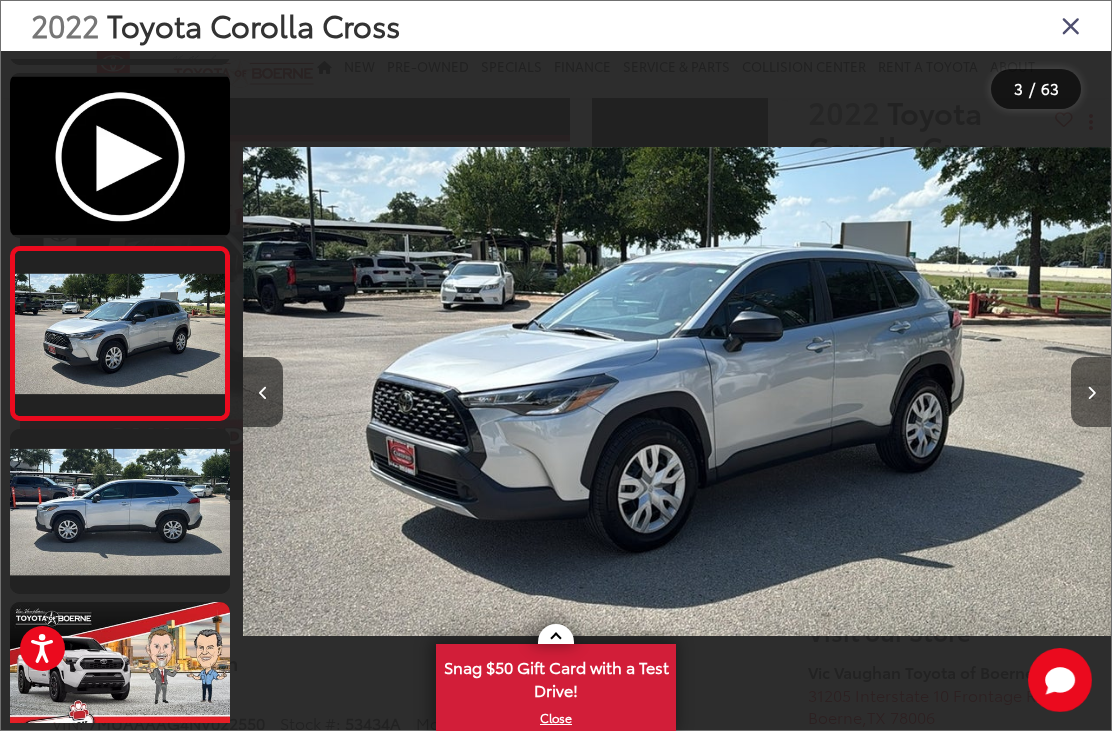 click at bounding box center (1091, 393) 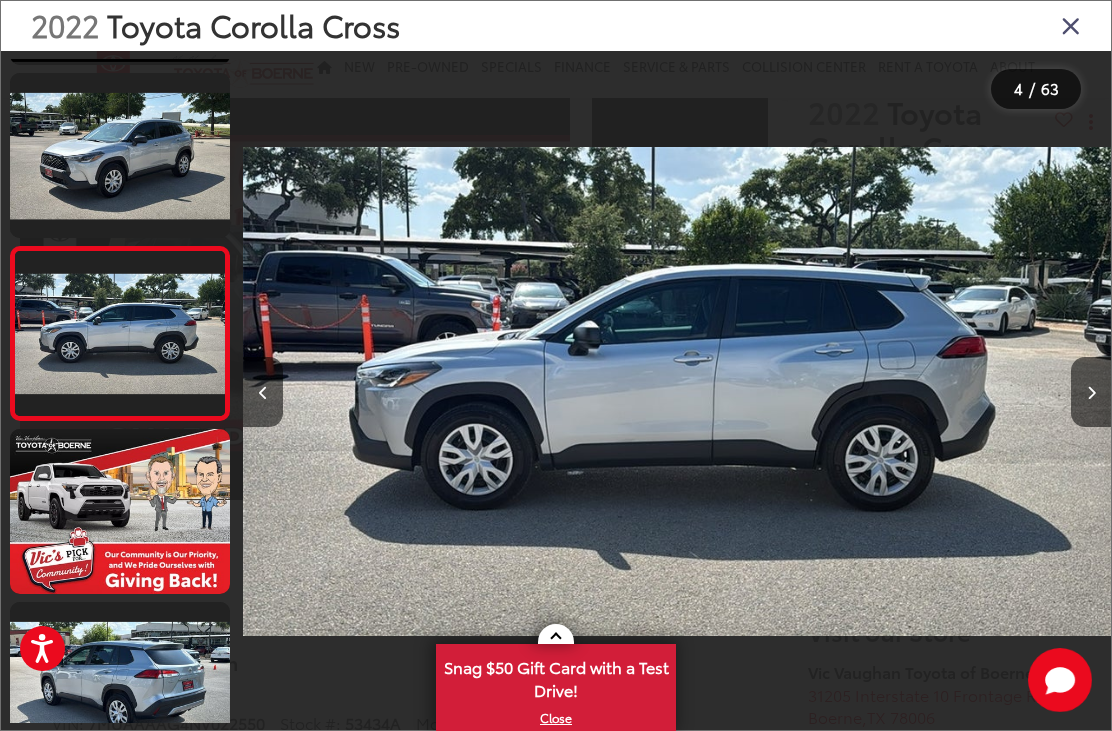 click at bounding box center (1071, 25) 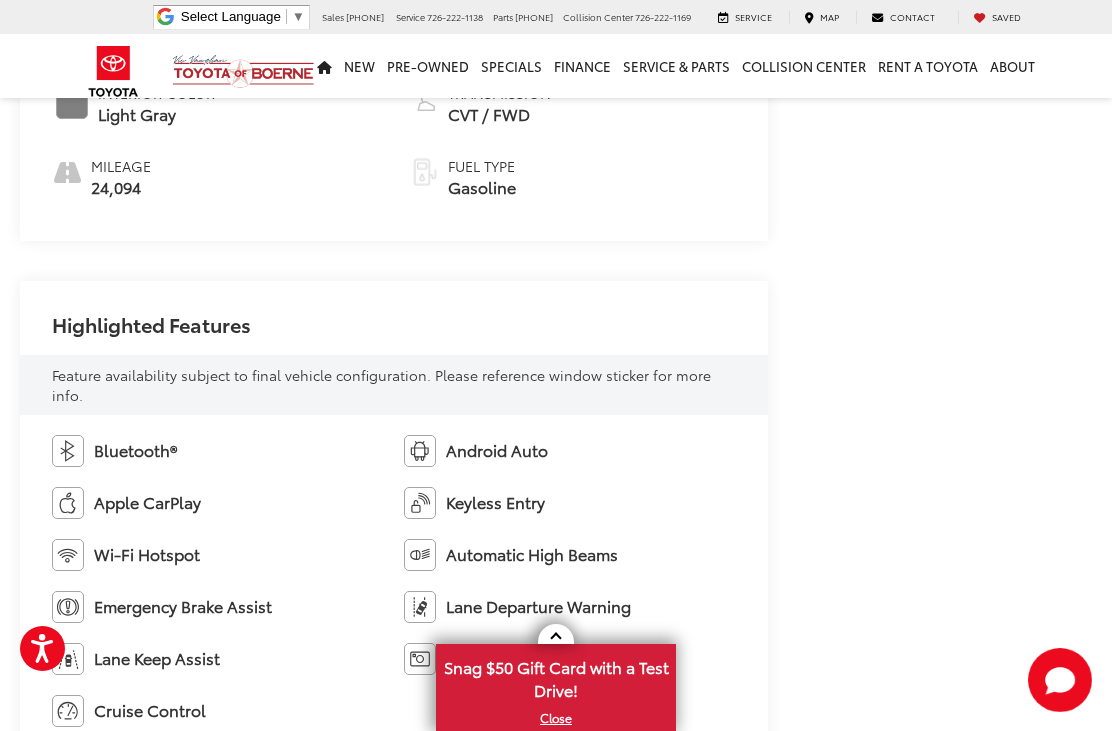 scroll, scrollTop: 793, scrollLeft: 0, axis: vertical 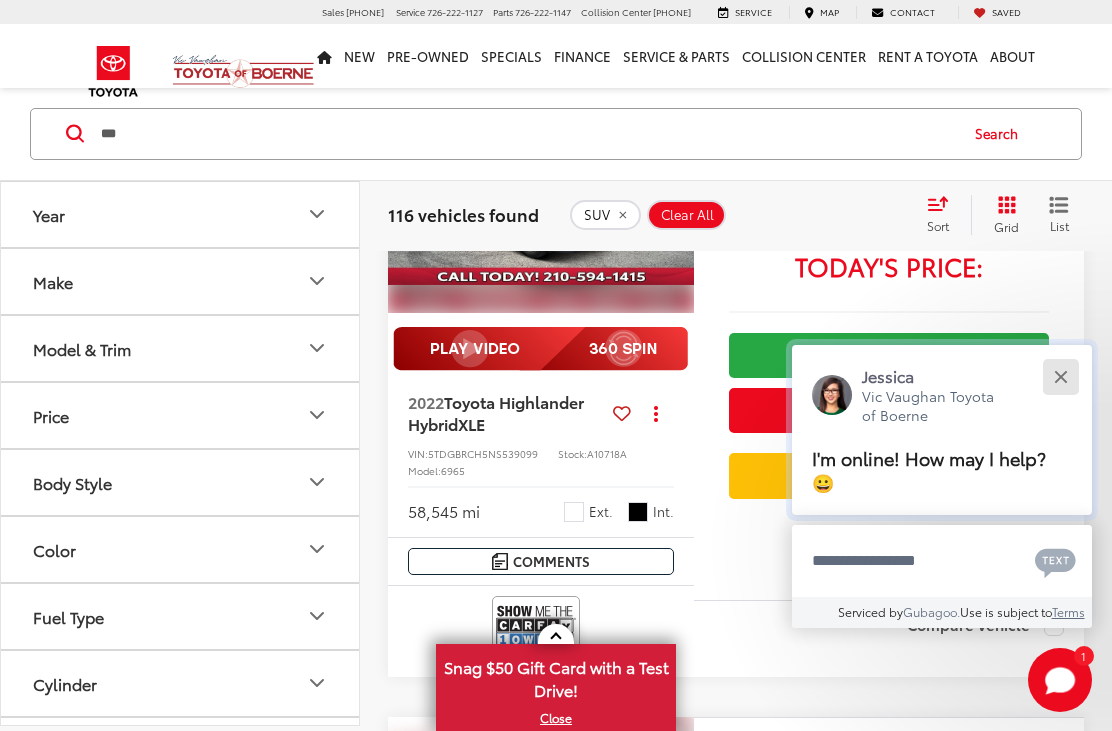 click at bounding box center (1060, 376) 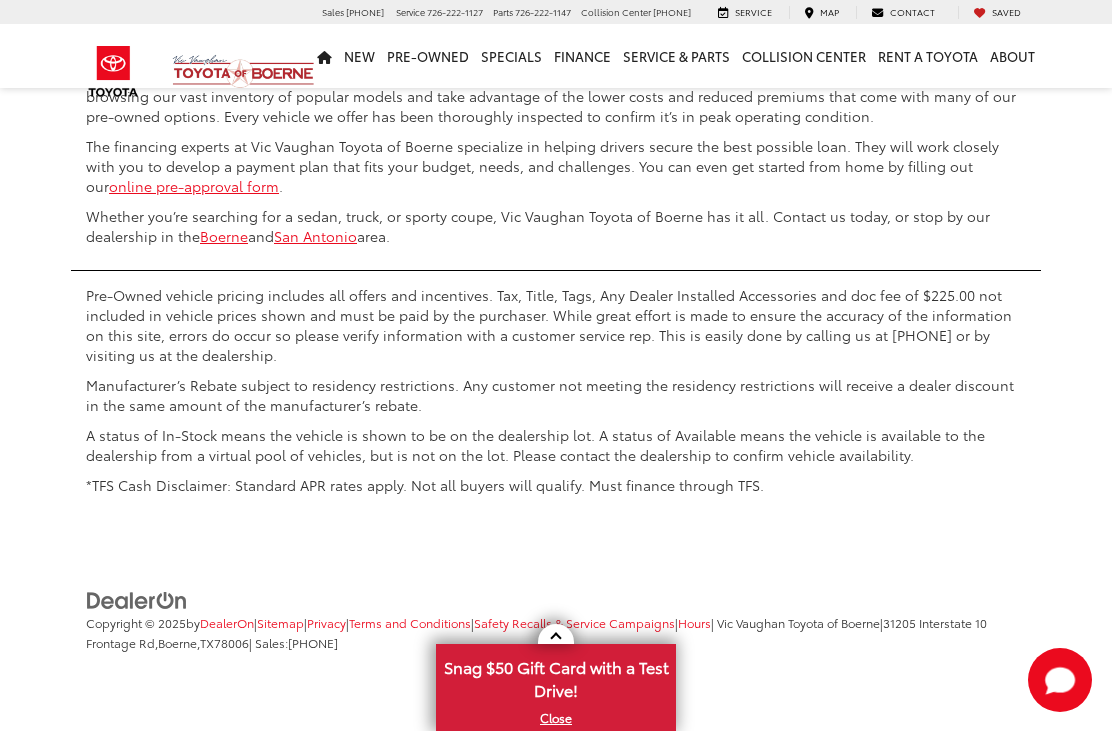 scroll, scrollTop: 8293, scrollLeft: 0, axis: vertical 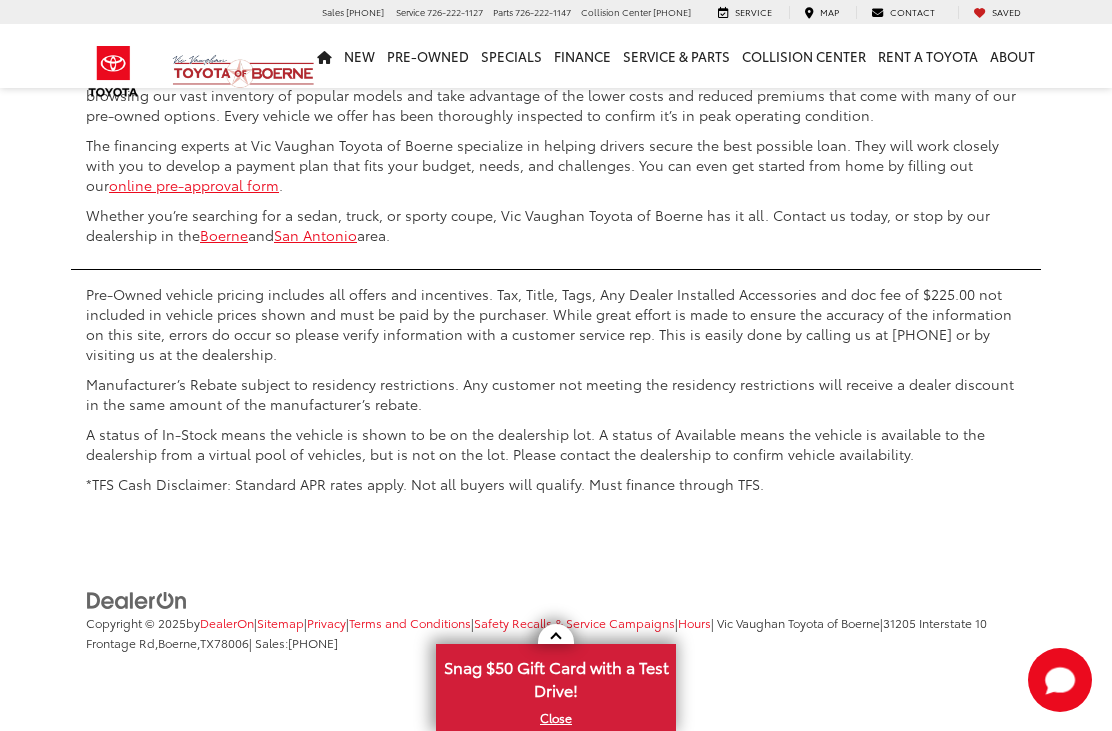 click on "8" at bounding box center [786, -57] 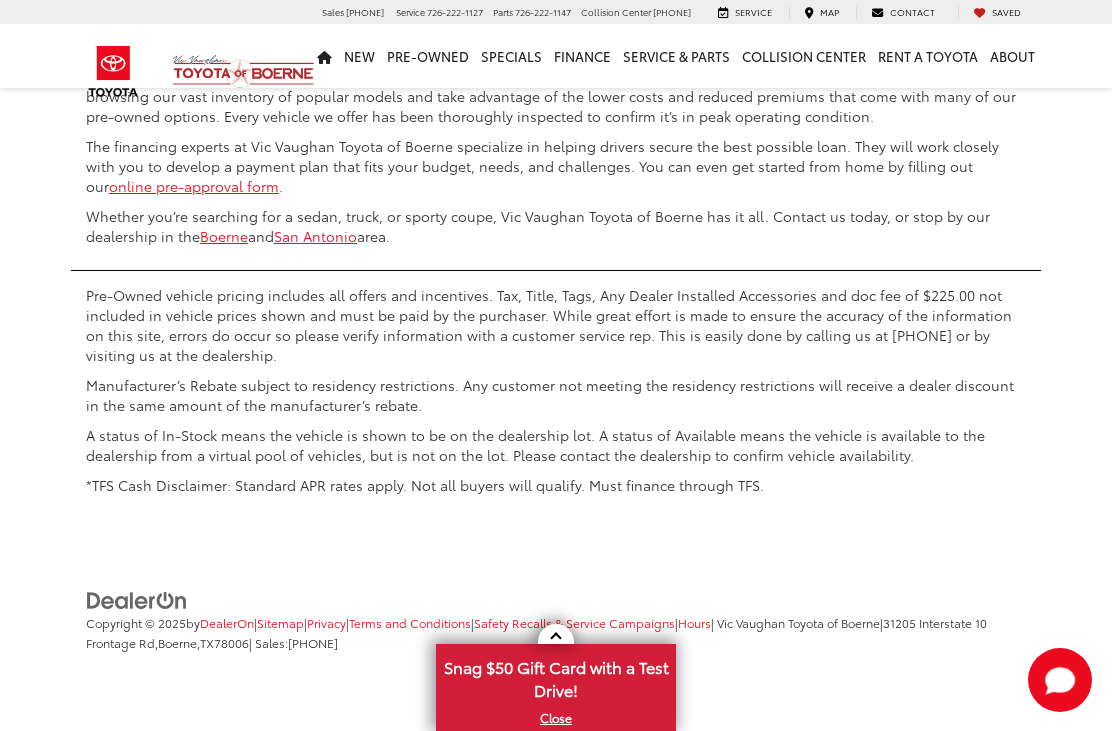 scroll, scrollTop: 8498, scrollLeft: 0, axis: vertical 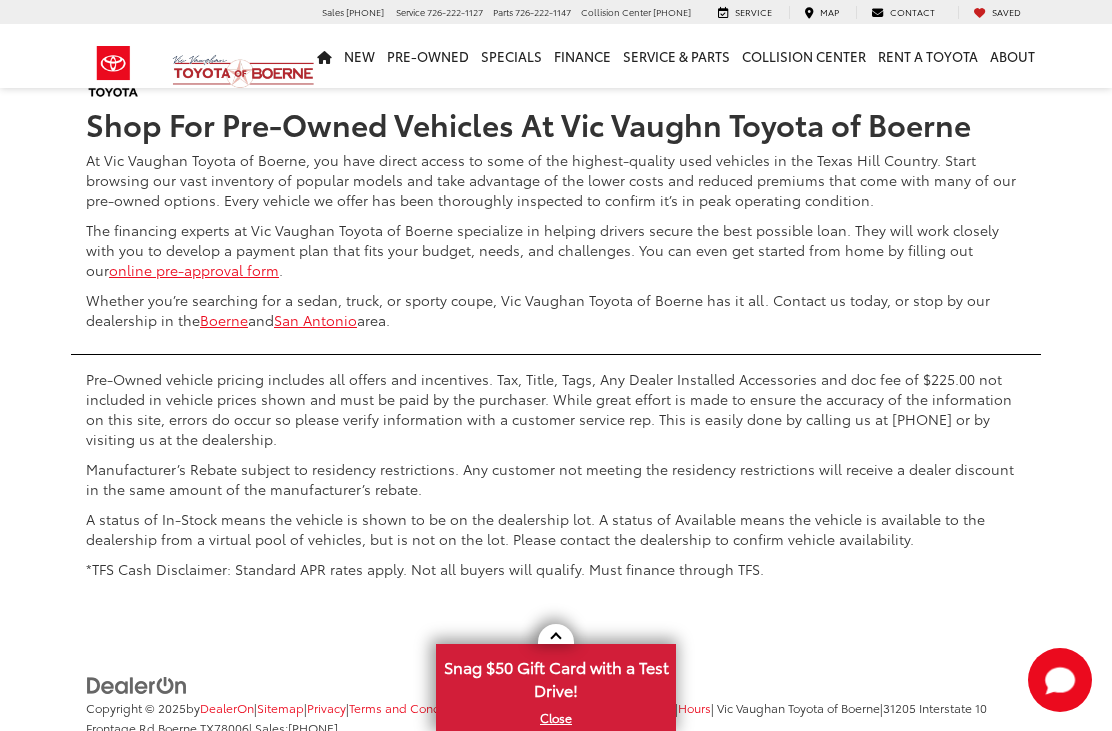 click on "***" at bounding box center [527, -33] 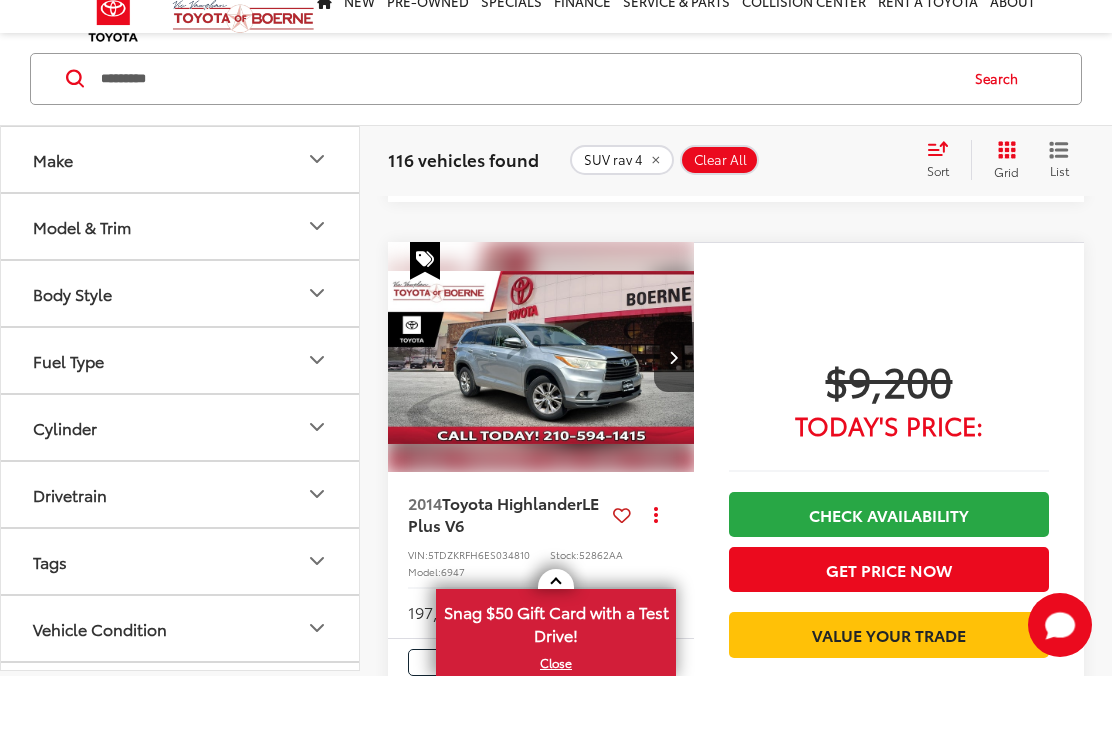 scroll, scrollTop: 1404, scrollLeft: 0, axis: vertical 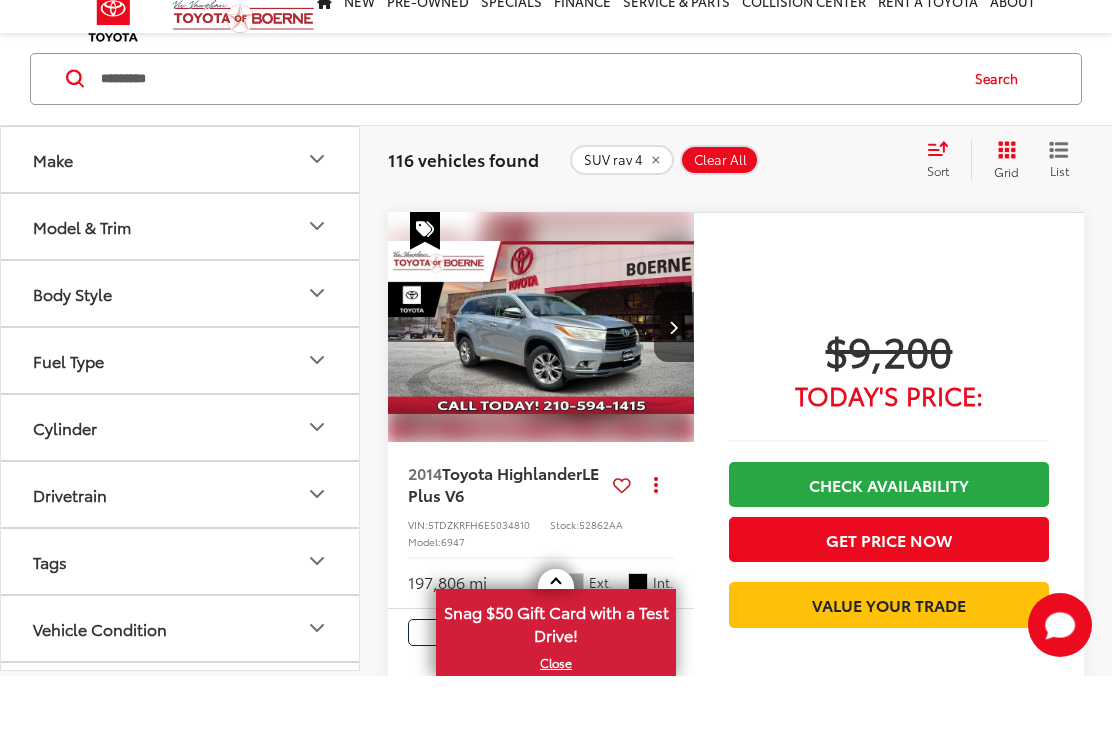 click on "*********" at bounding box center (527, 134) 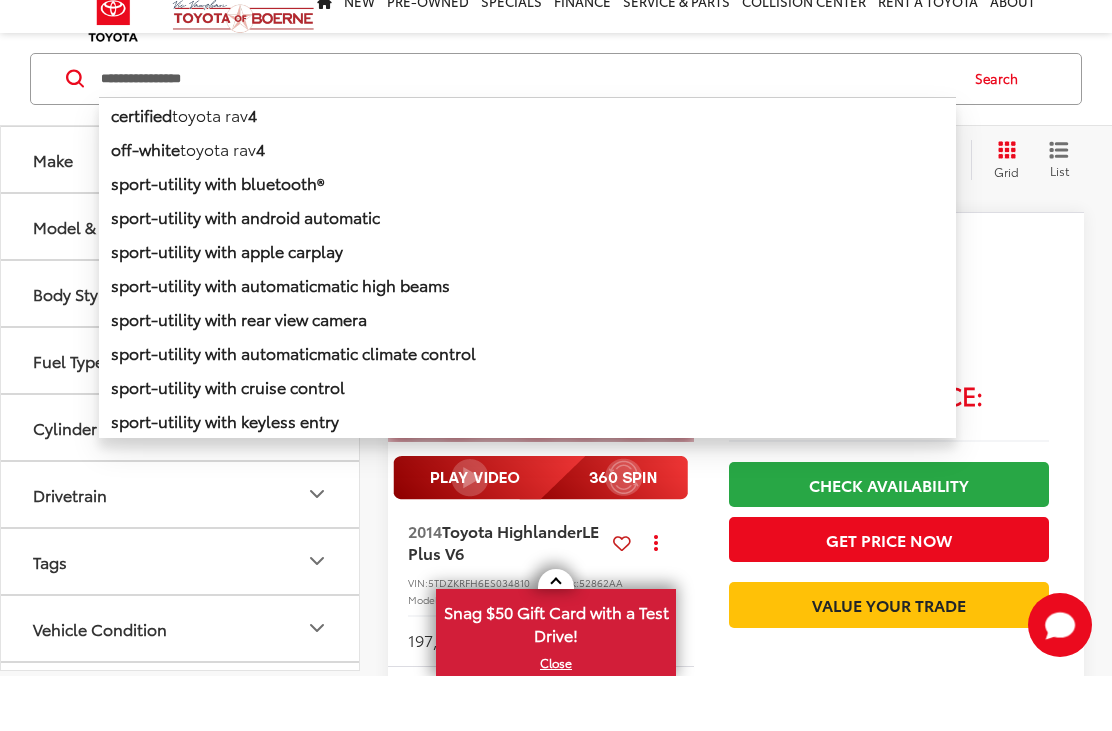 type on "**********" 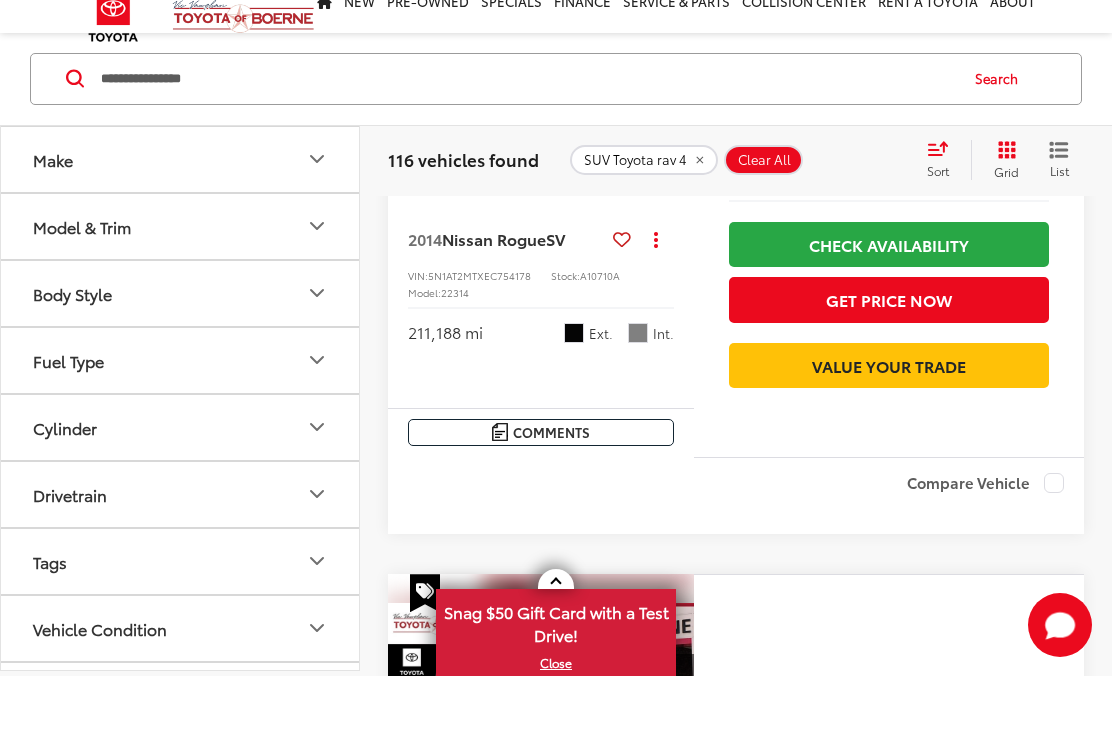 scroll, scrollTop: 4844, scrollLeft: 0, axis: vertical 